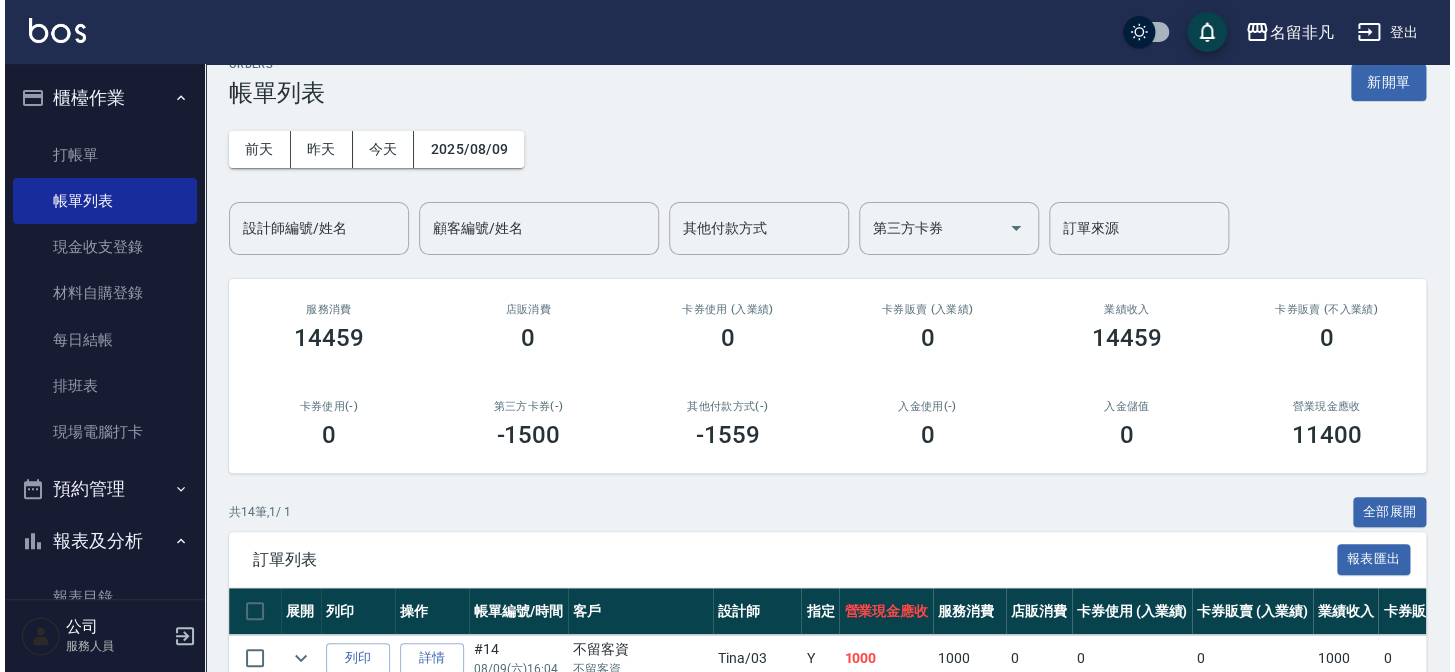 scroll, scrollTop: 0, scrollLeft: 0, axis: both 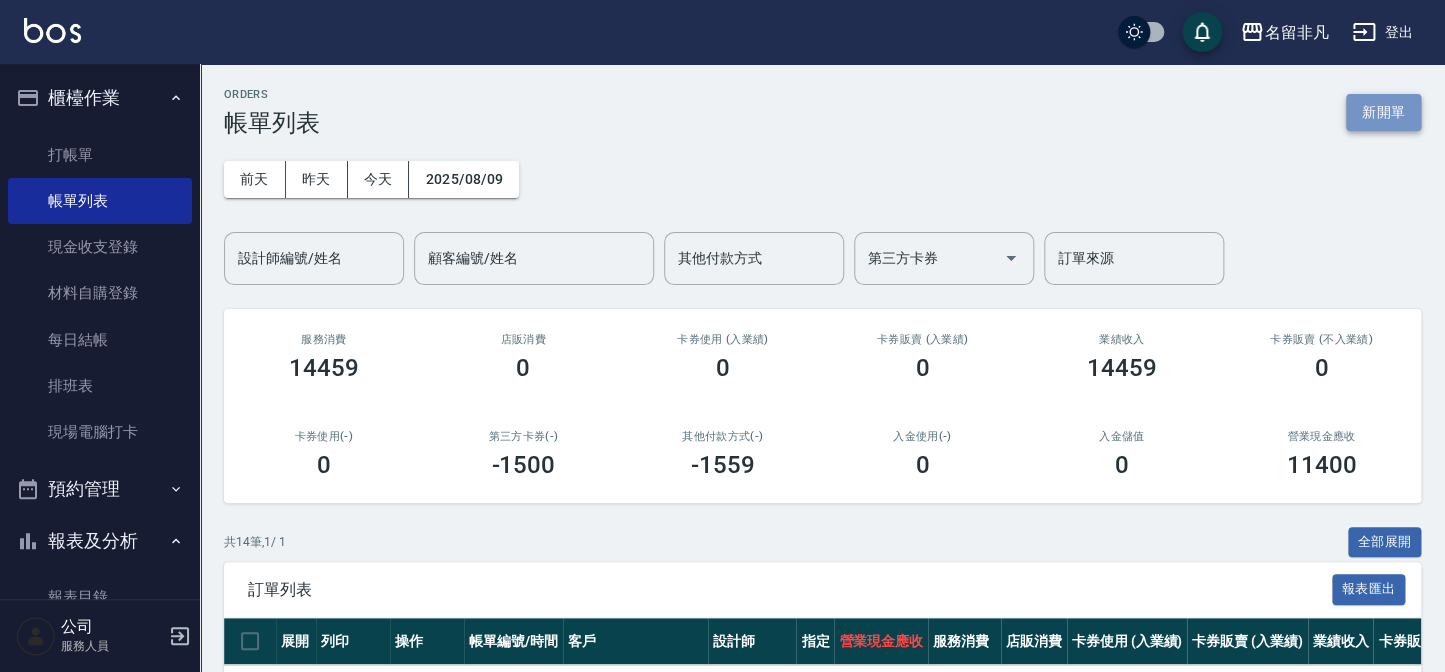 click on "新開單" at bounding box center [1383, 112] 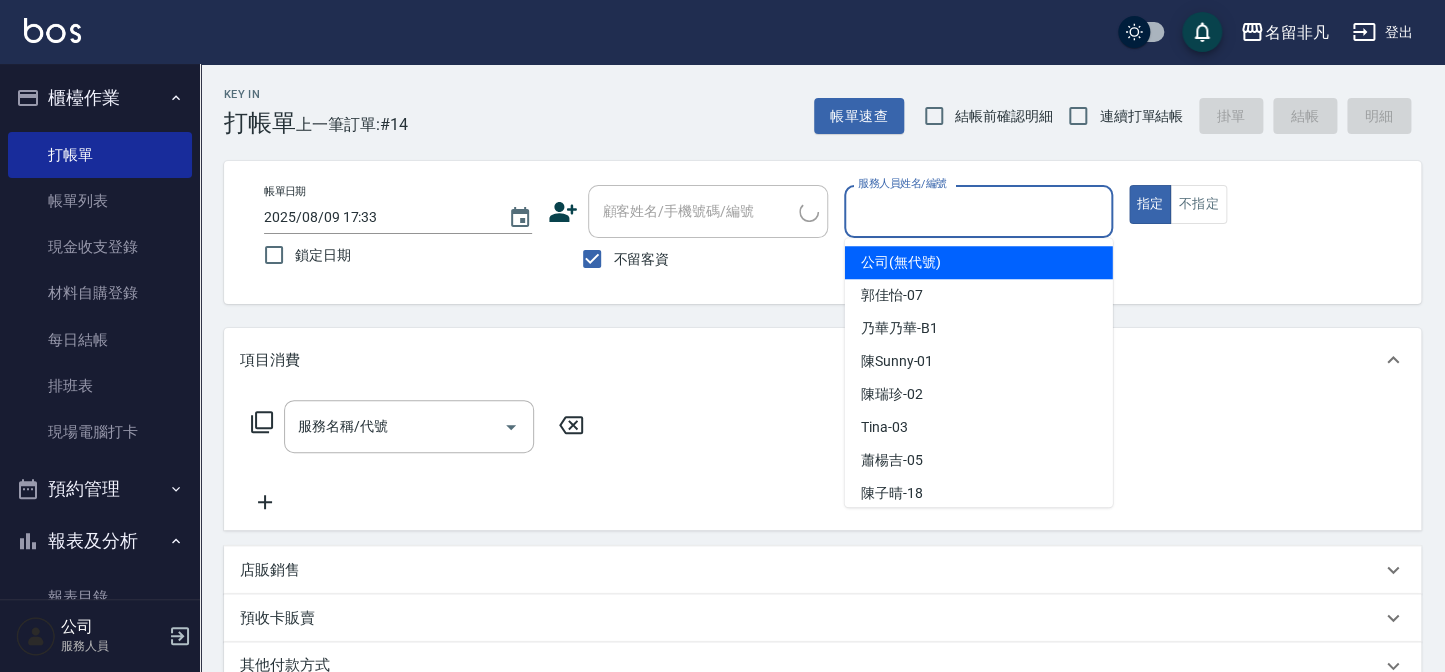 click on "服務人員姓名/編號" at bounding box center [978, 211] 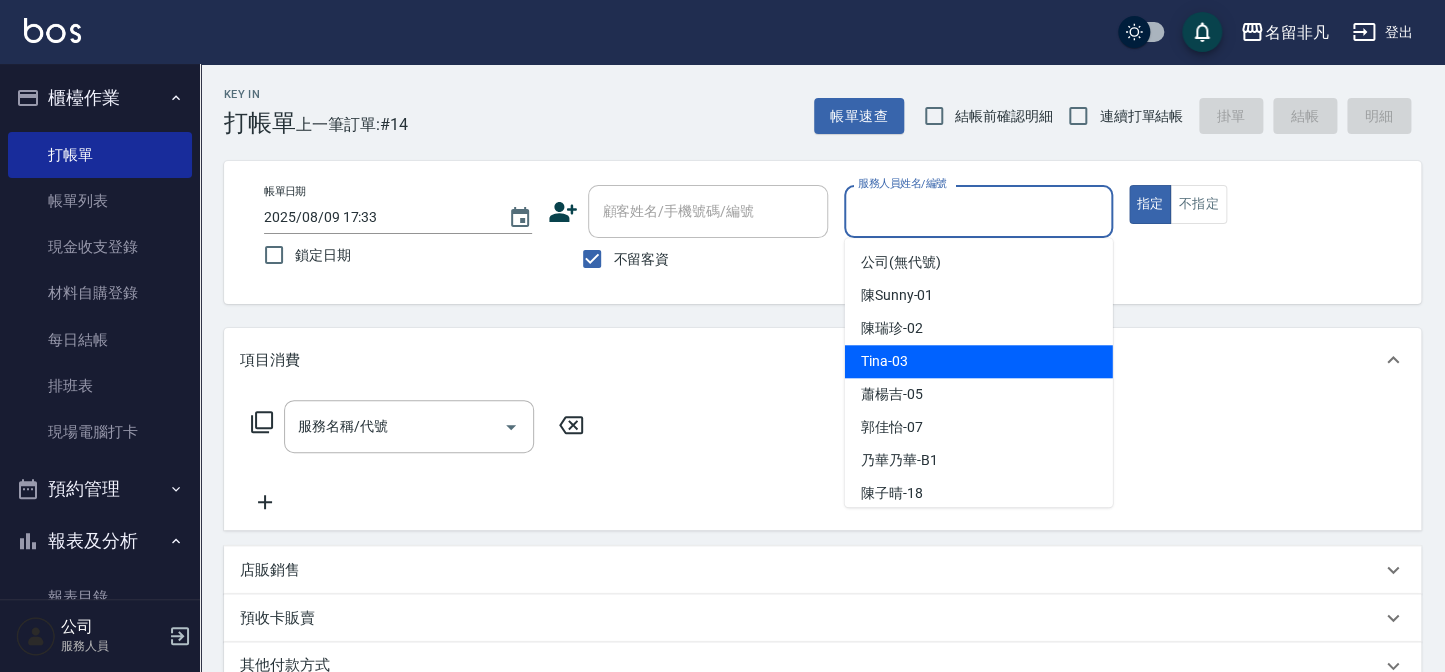 click on "Tina -03" at bounding box center [979, 361] 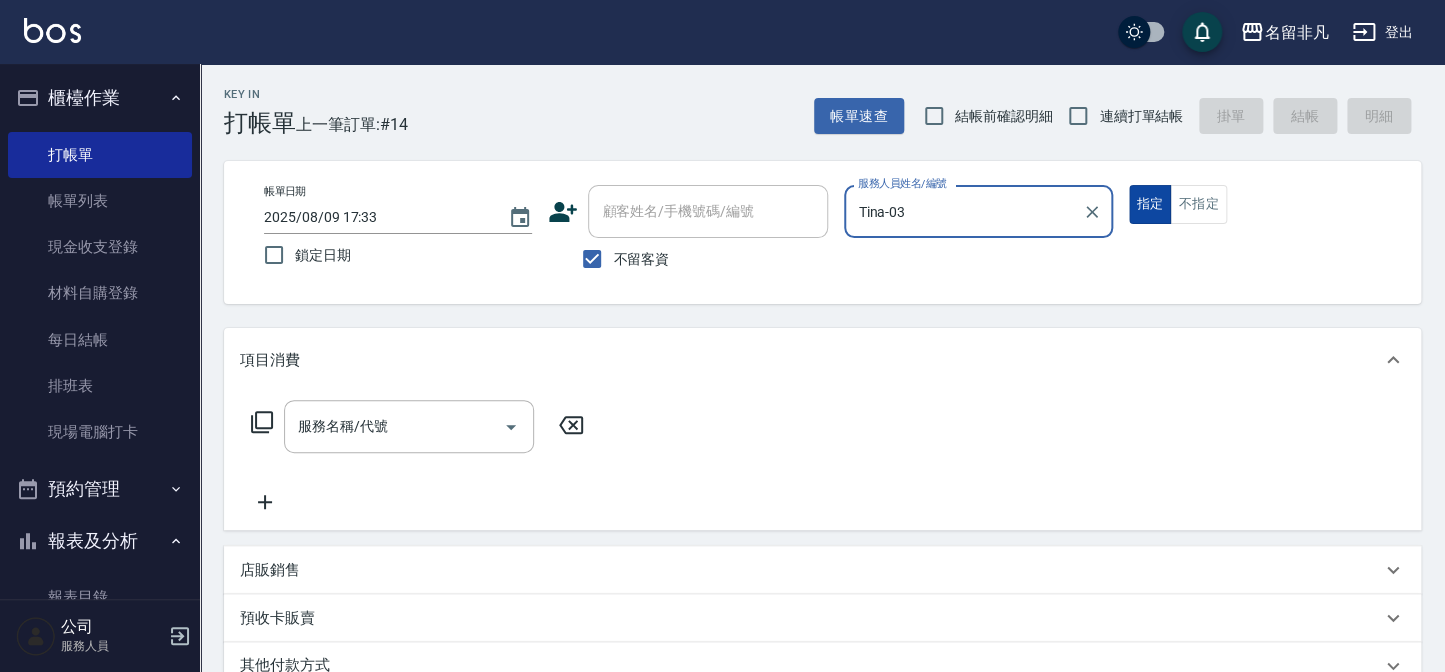 click on "指定" at bounding box center [1150, 204] 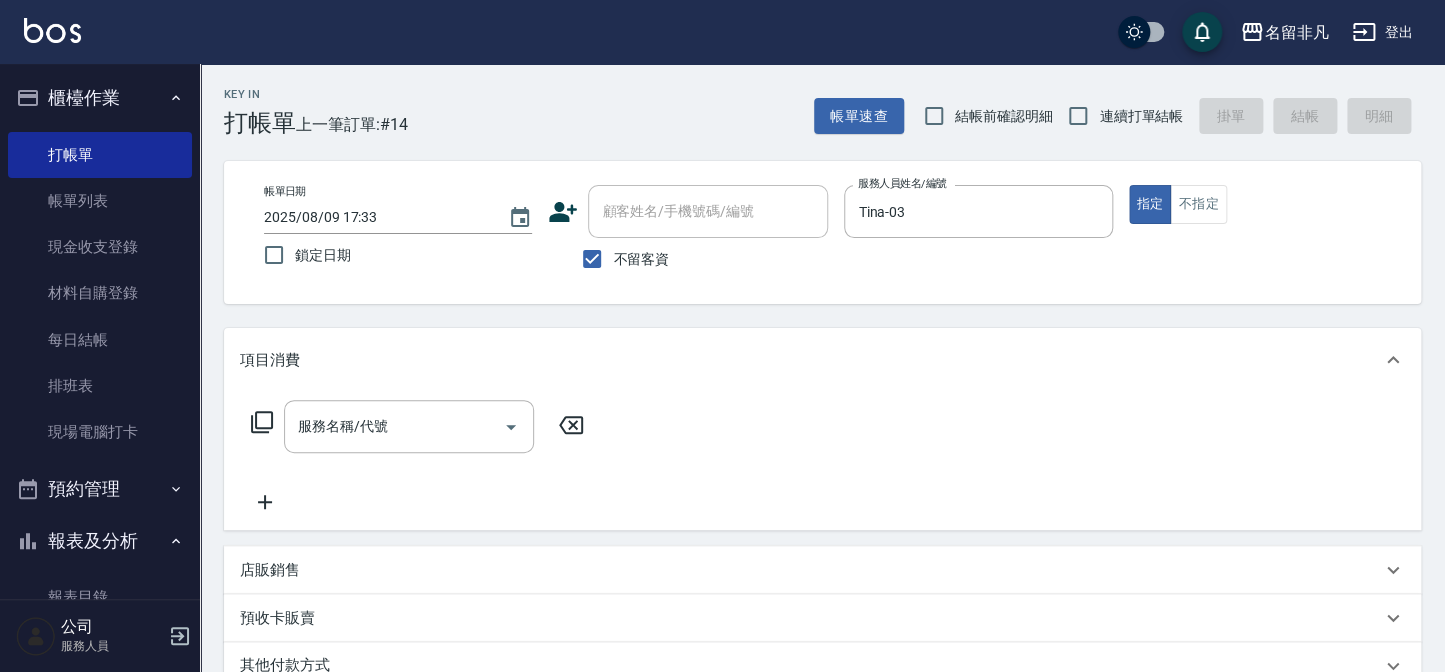click 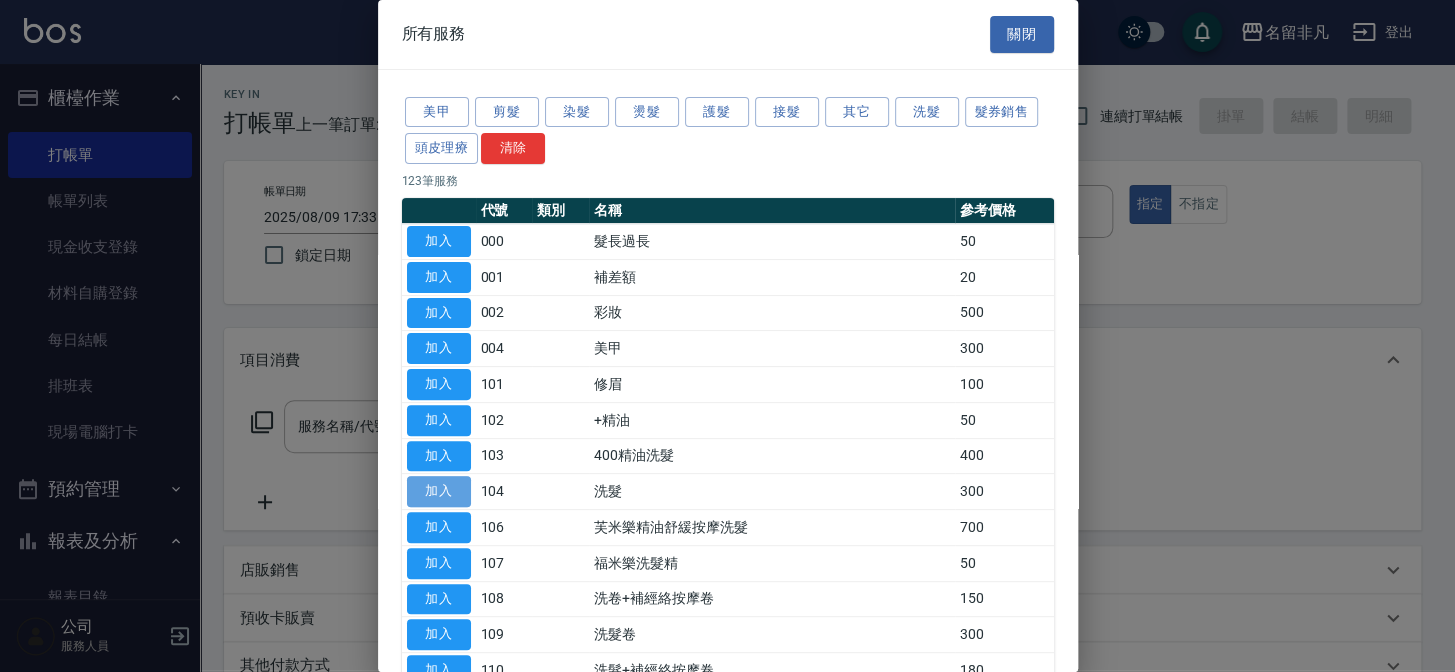click on "加入" at bounding box center (439, 491) 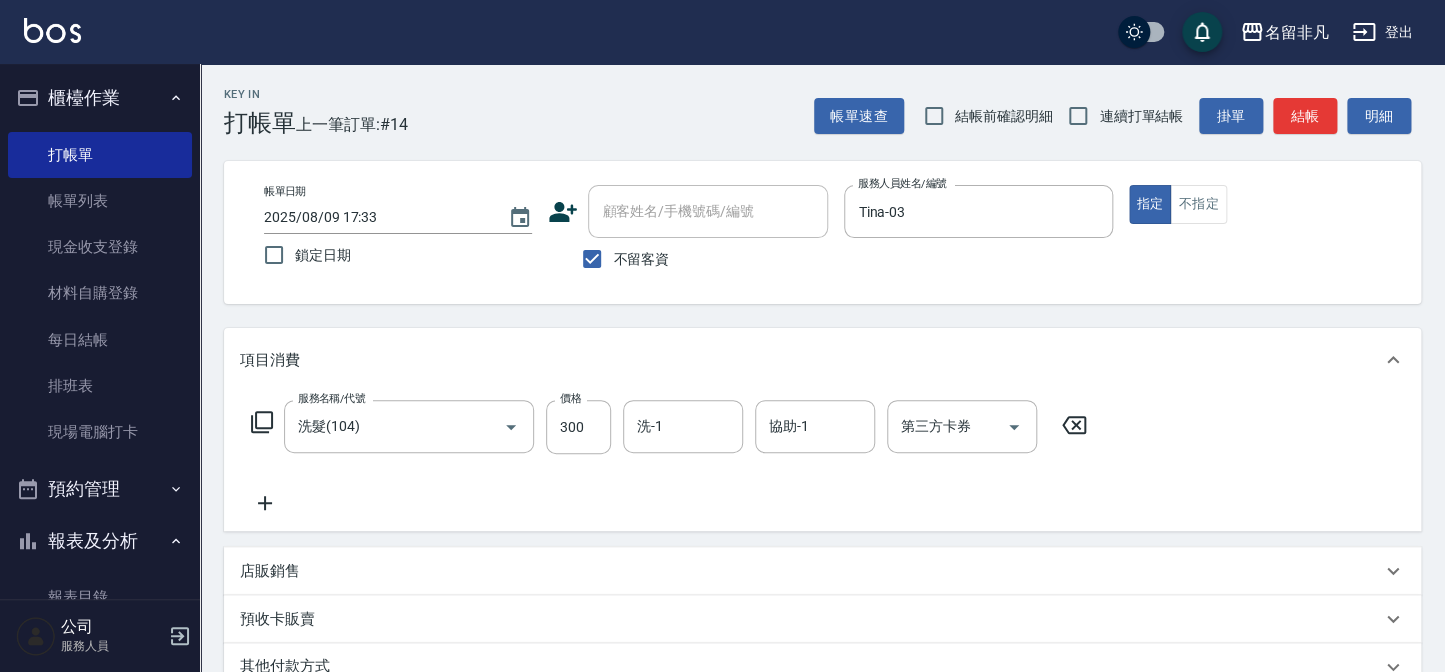 click 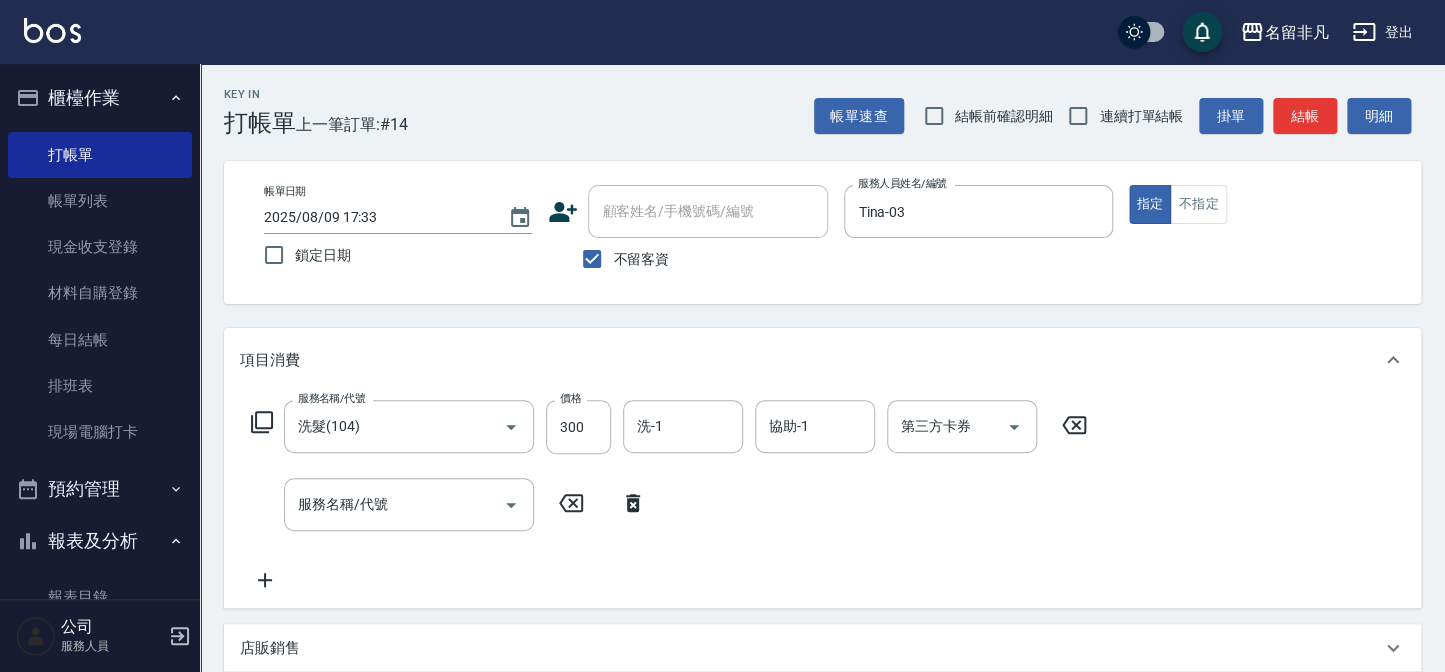 click 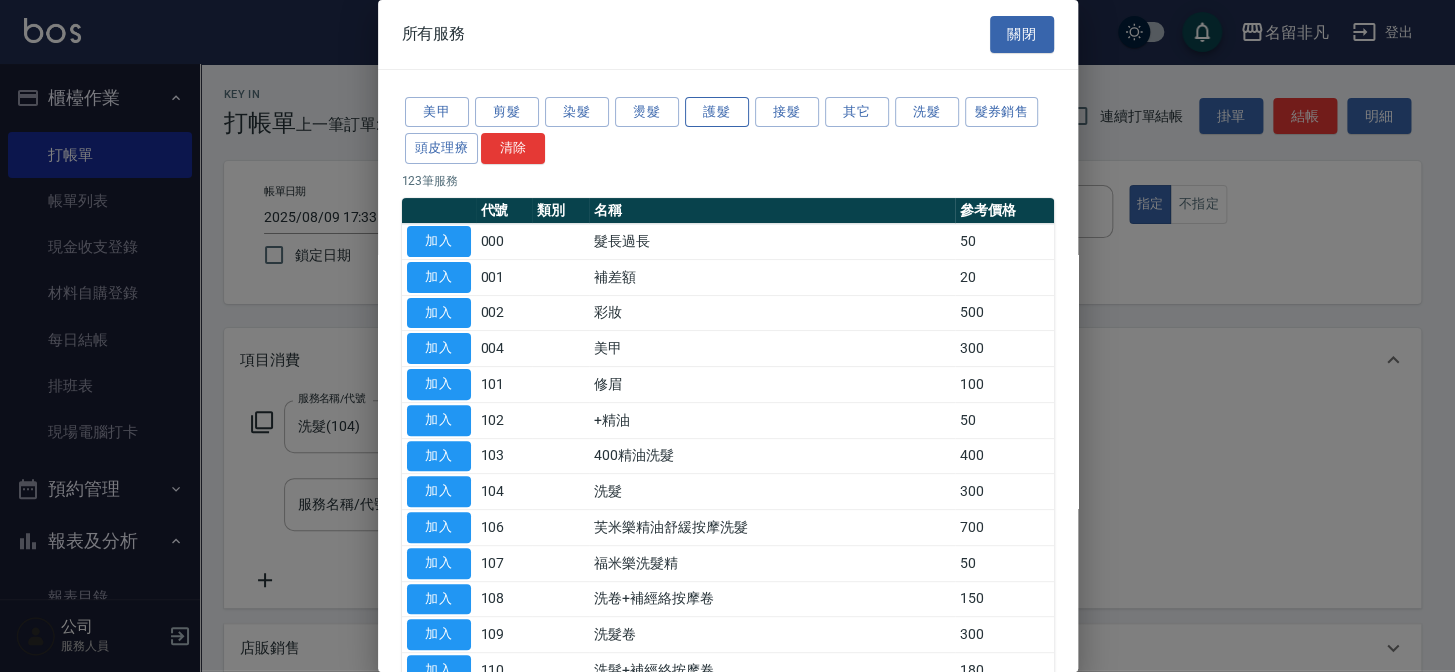 click on "護髮" at bounding box center (717, 112) 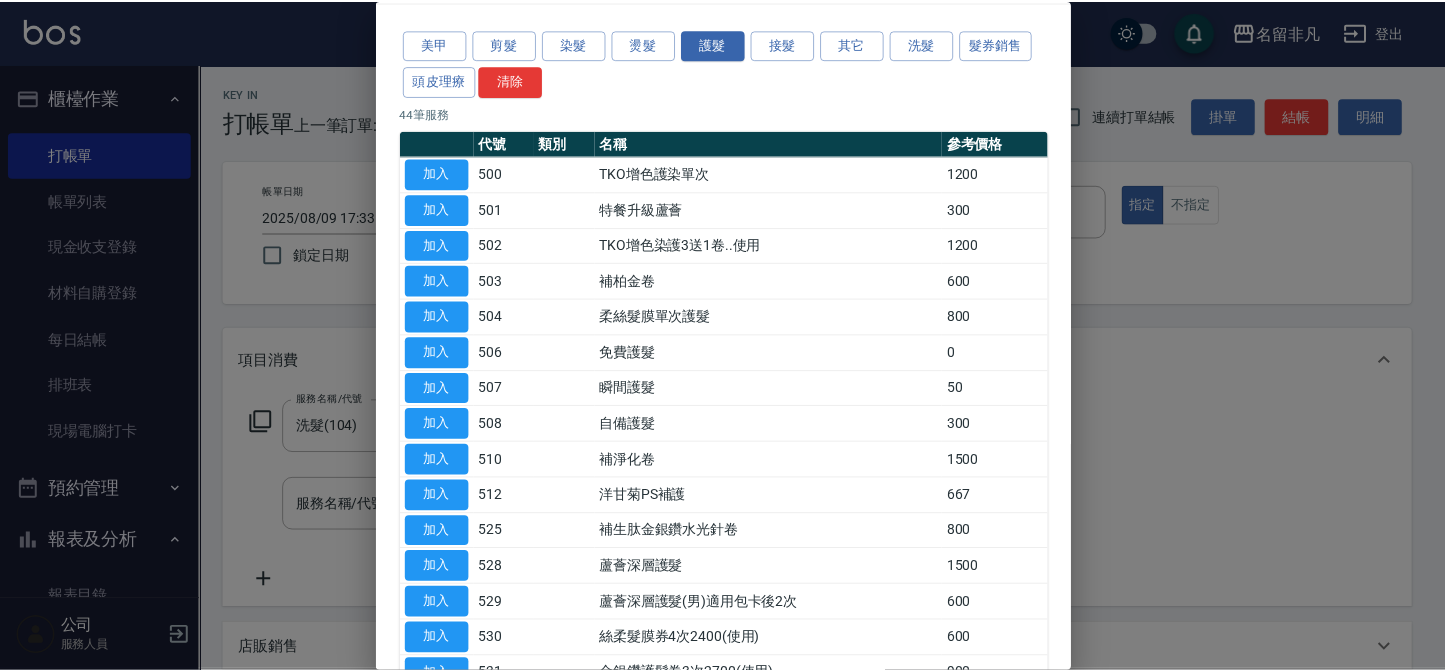 scroll, scrollTop: 181, scrollLeft: 0, axis: vertical 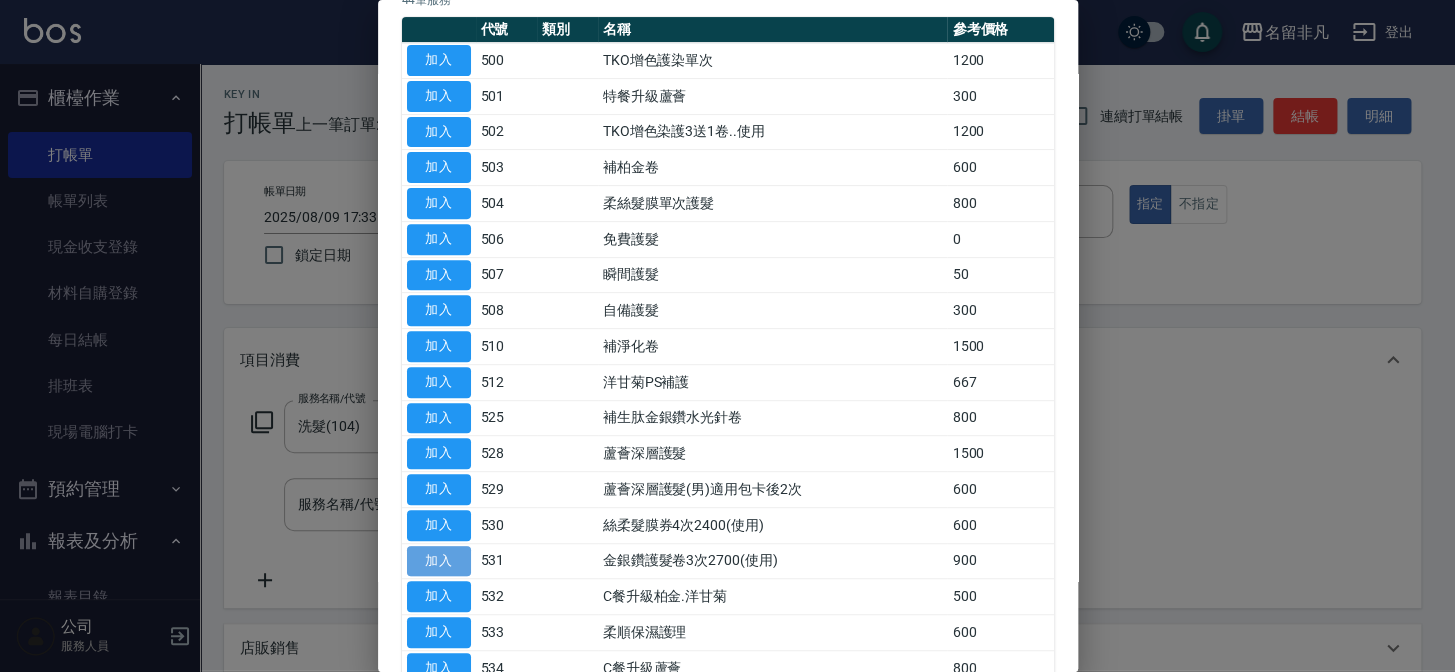 click on "加入" at bounding box center (439, 561) 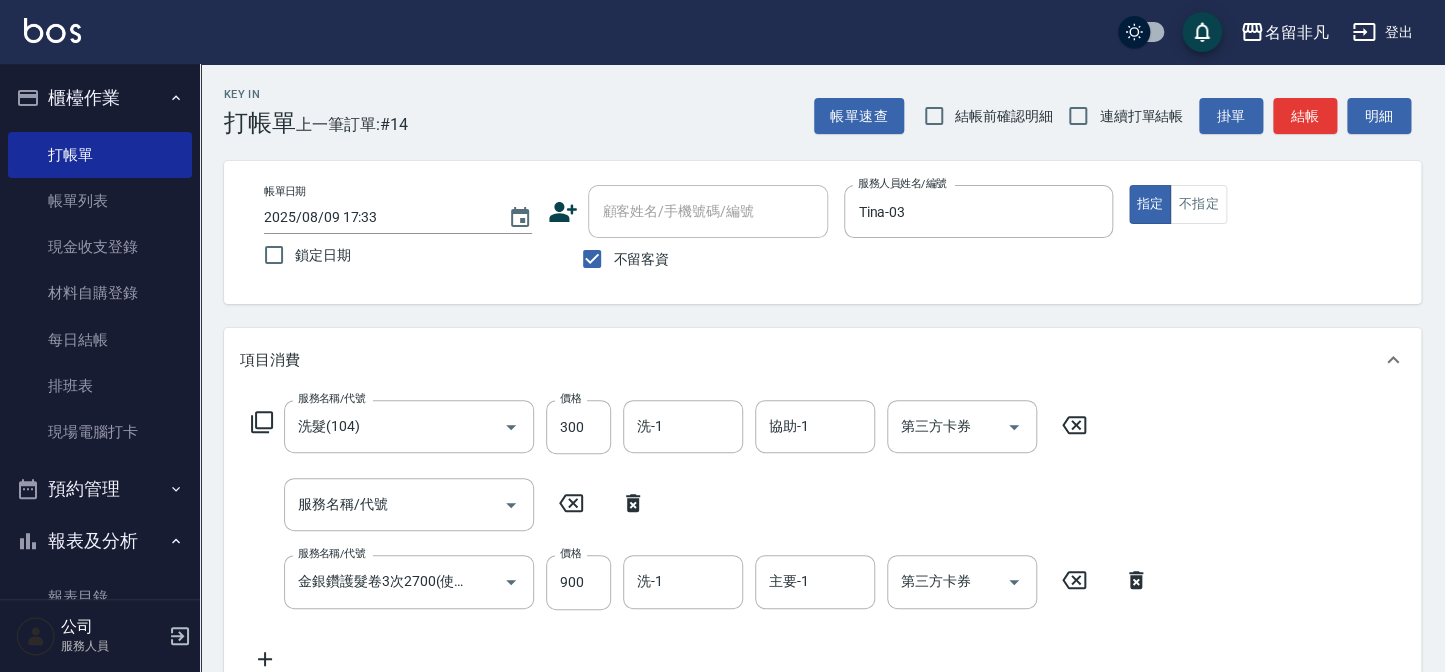 click 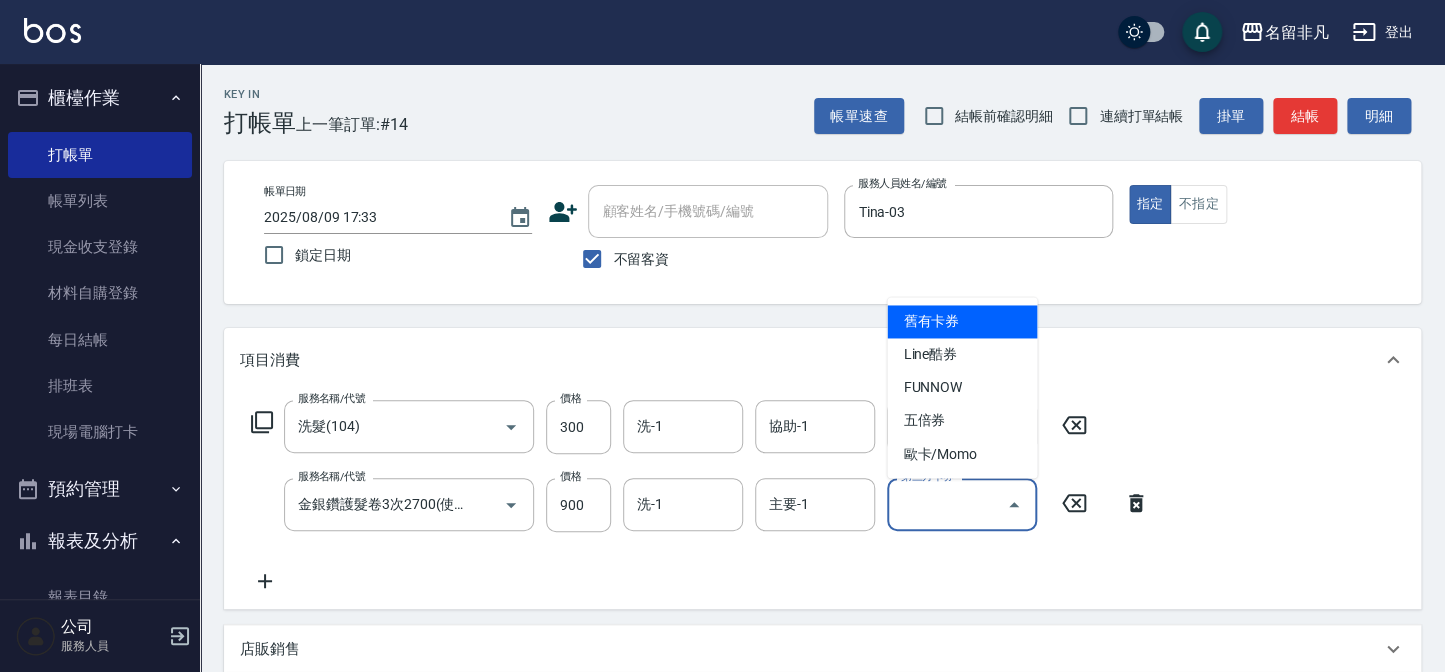 click on "第三方卡券" at bounding box center [947, 504] 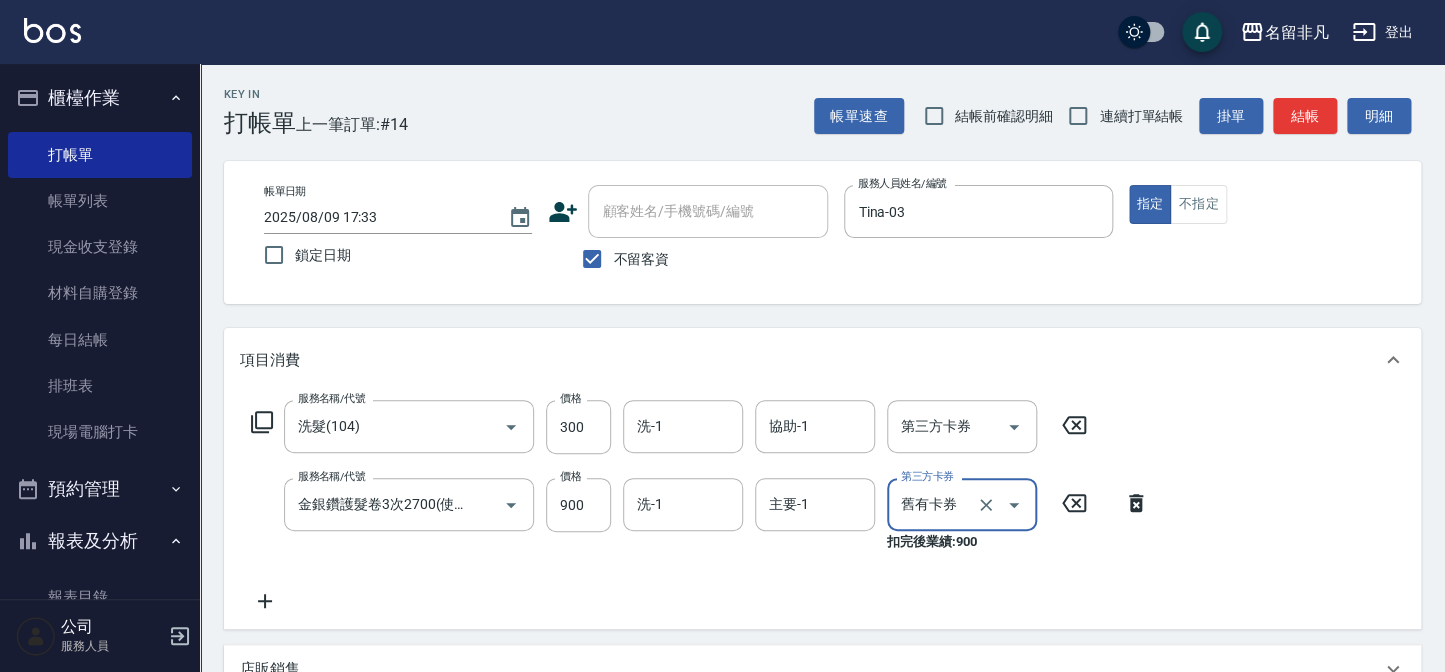 type on "舊有卡券" 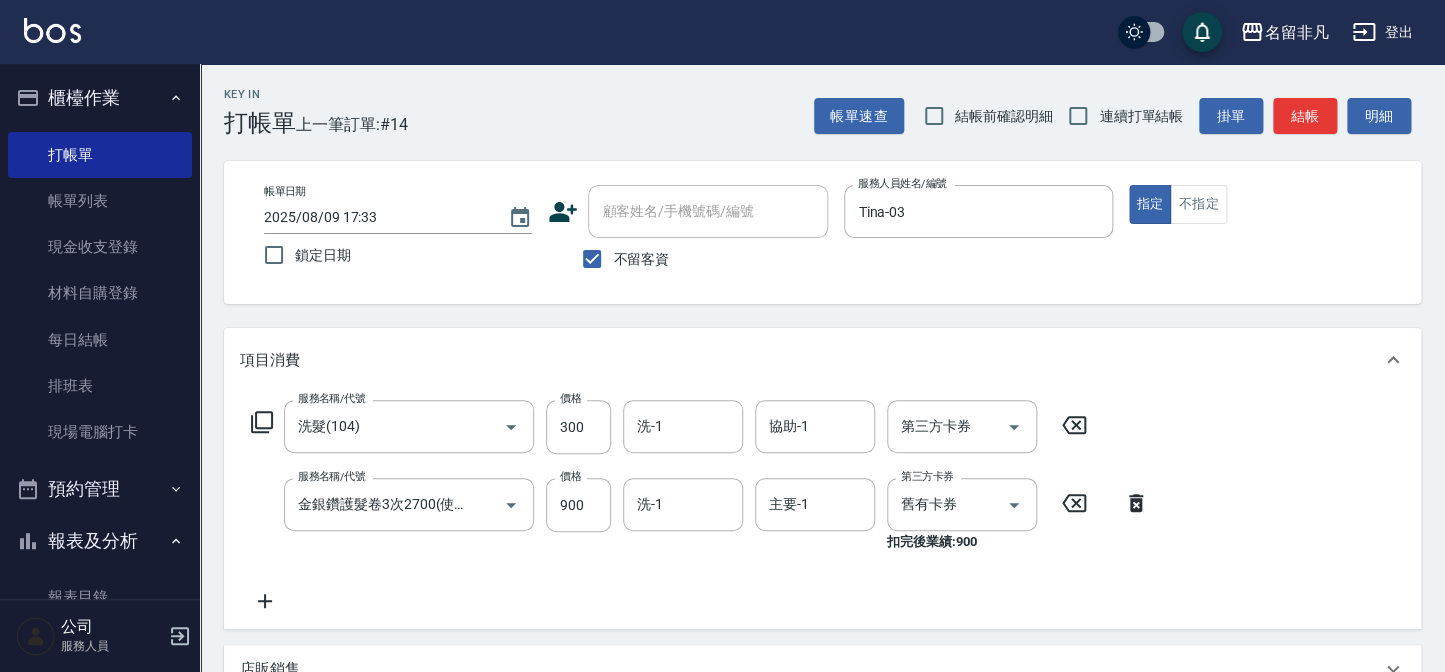 drag, startPoint x: 267, startPoint y: 605, endPoint x: 229, endPoint y: 453, distance: 156.67801 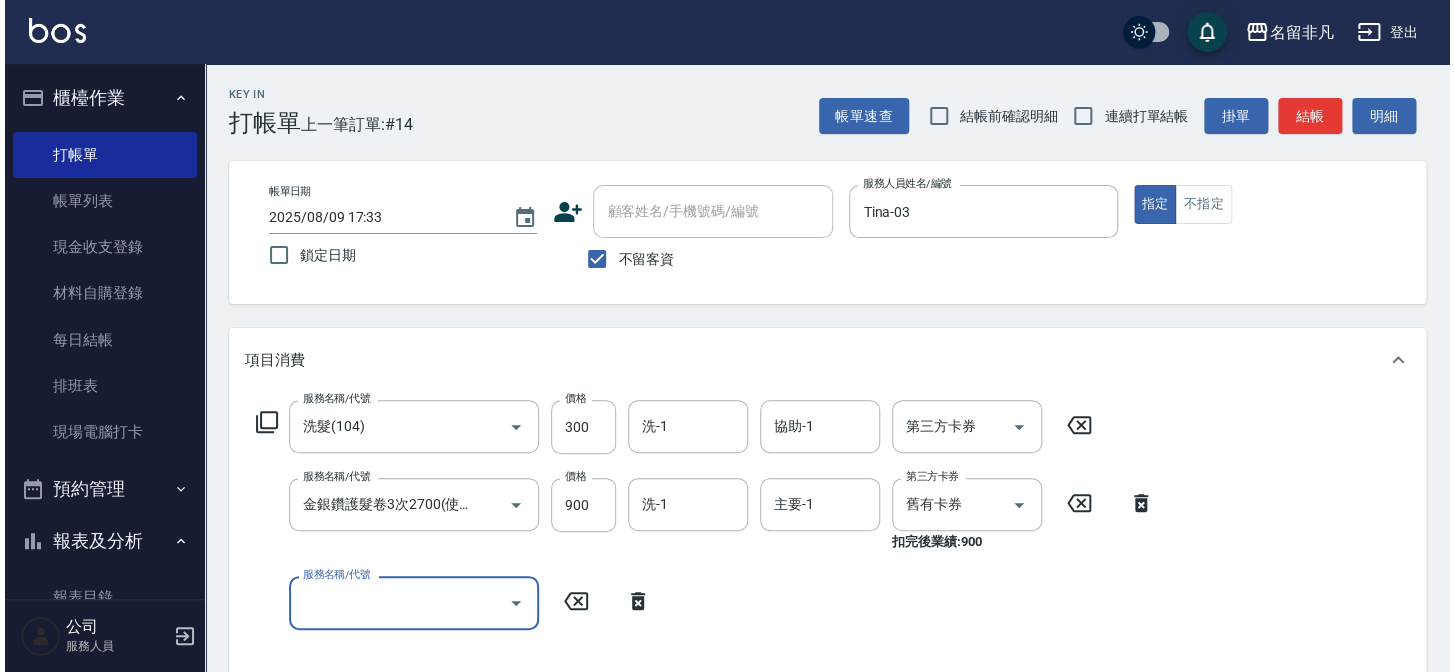 scroll, scrollTop: 0, scrollLeft: 0, axis: both 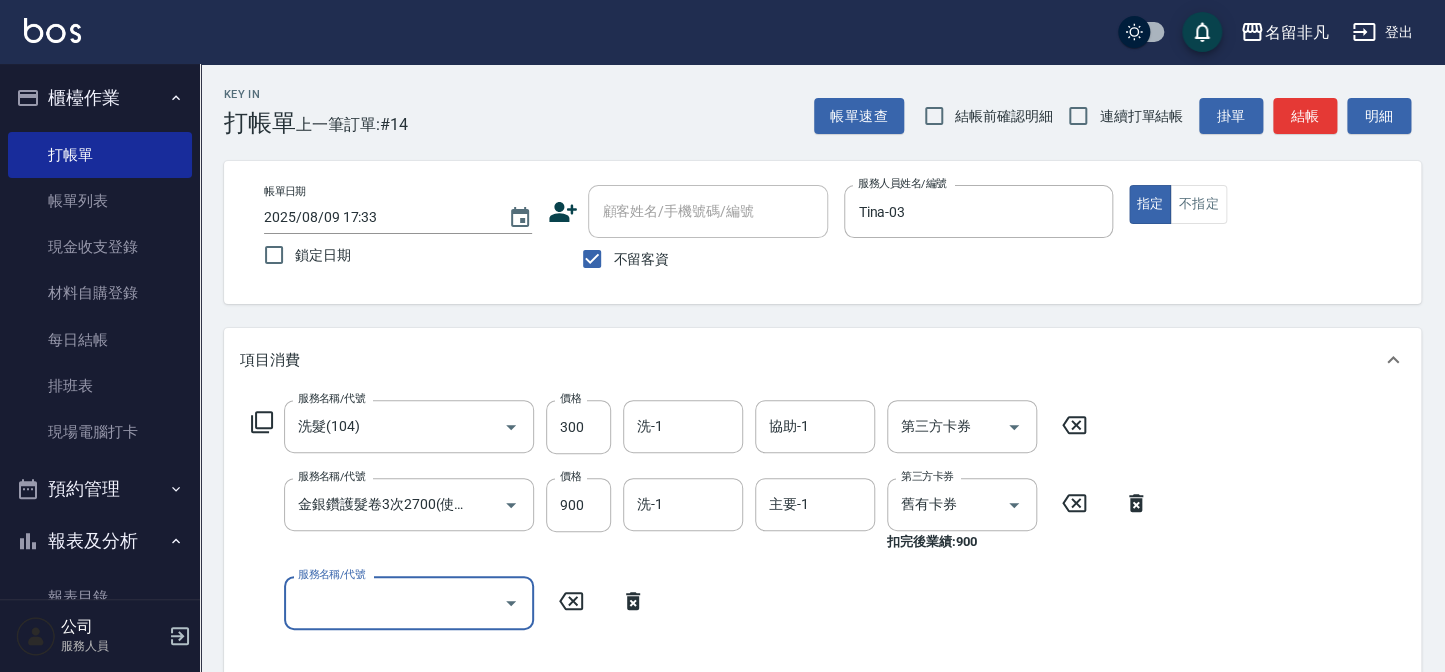 click 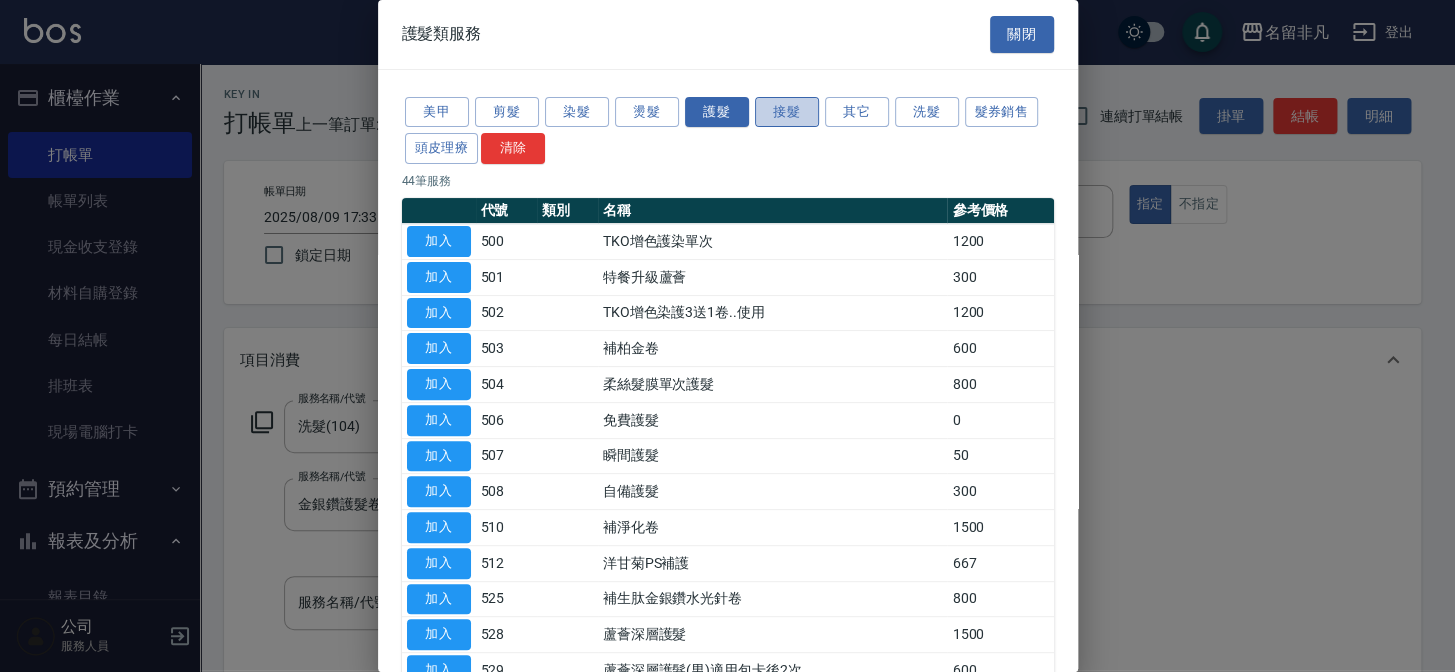 click on "接髮" at bounding box center [787, 112] 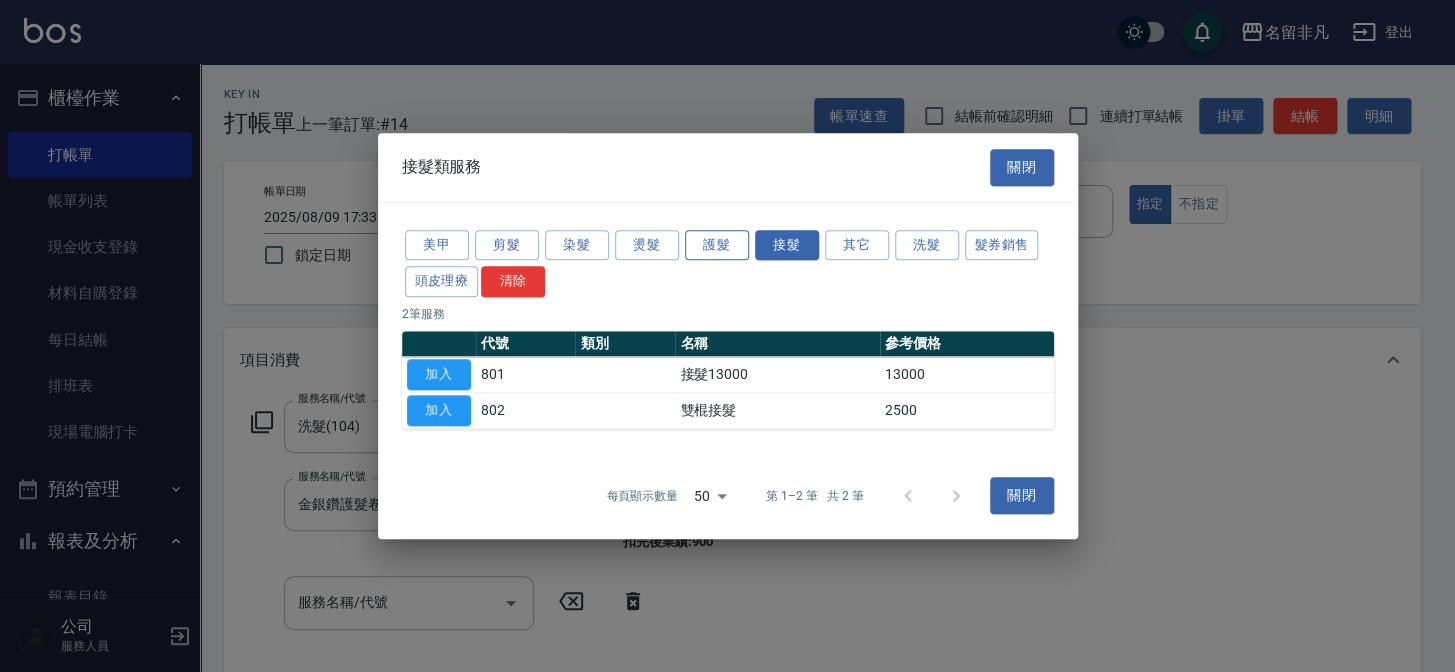 click on "護髮" at bounding box center (717, 245) 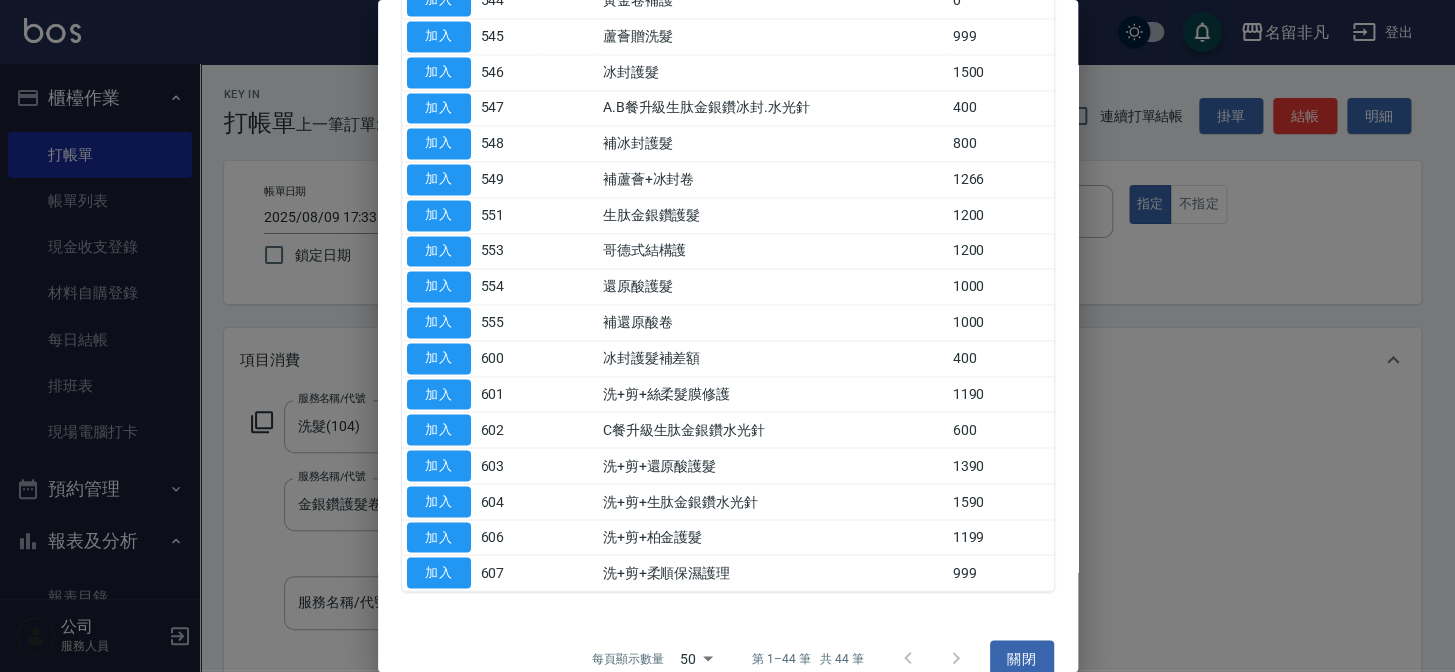 scroll, scrollTop: 1228, scrollLeft: 0, axis: vertical 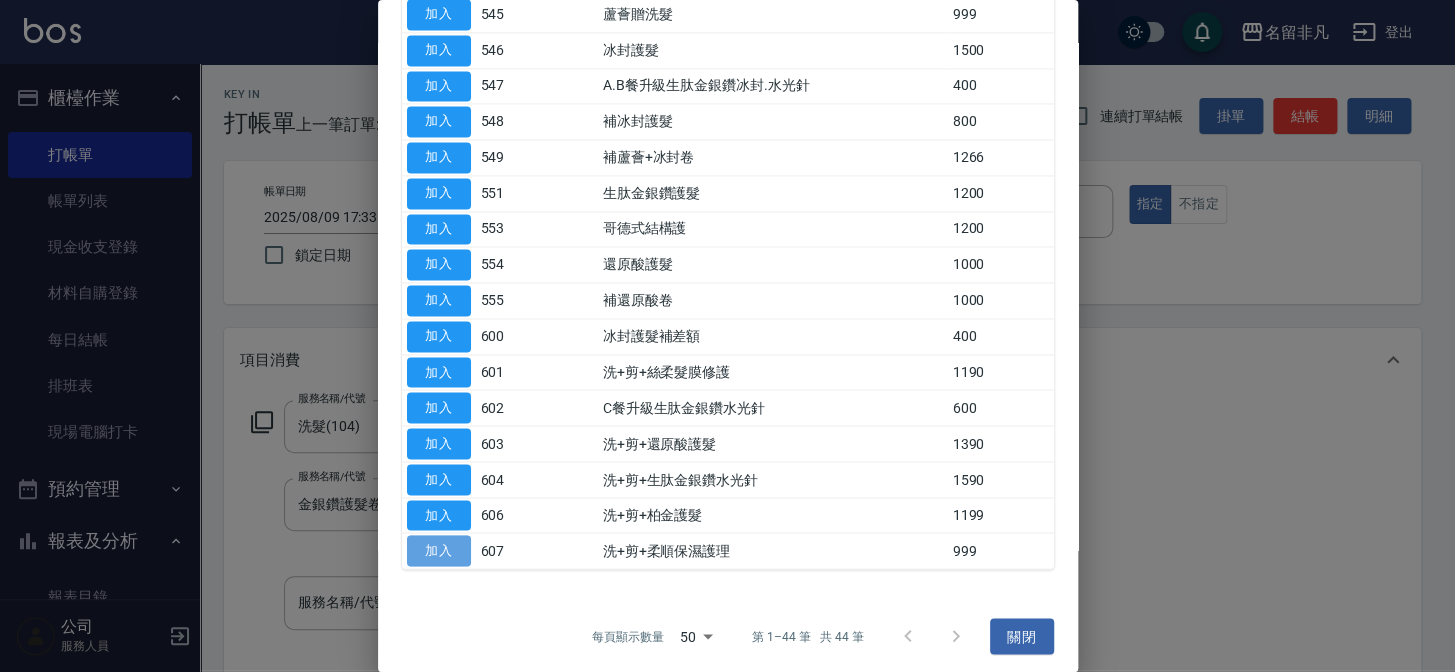 click on "加入" at bounding box center (439, 550) 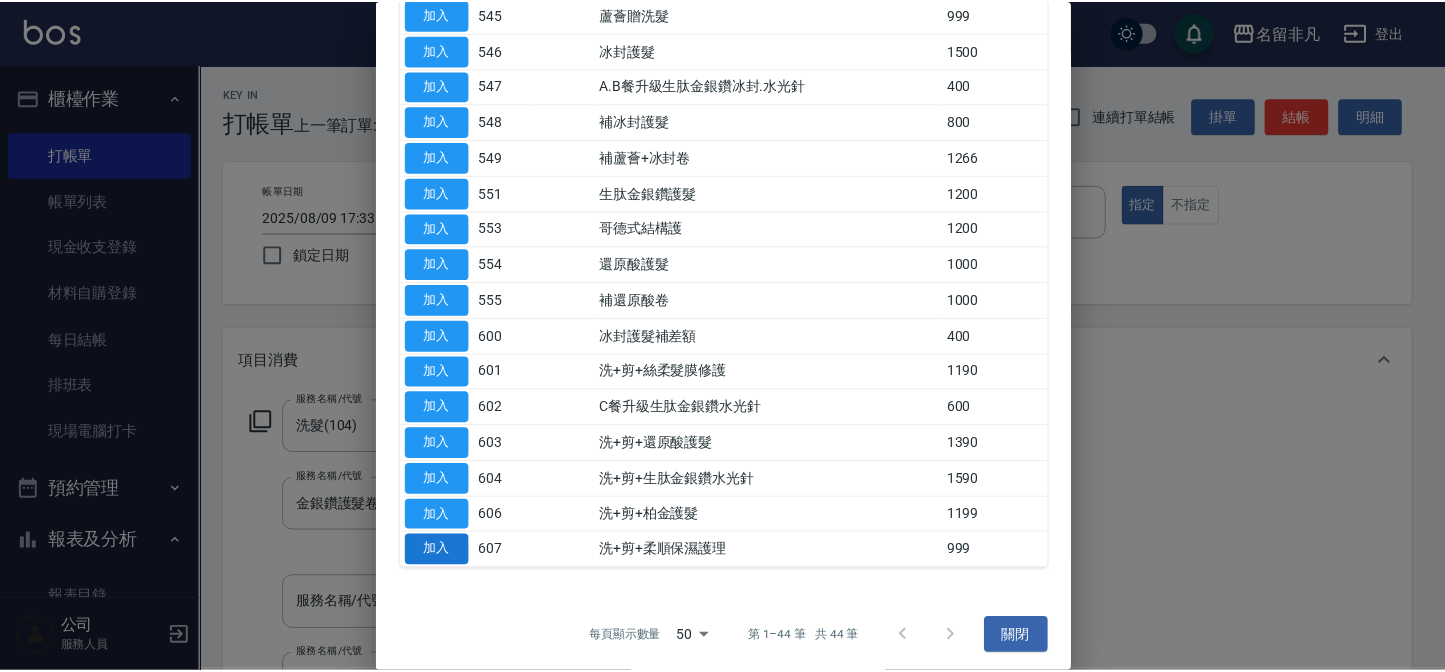 scroll, scrollTop: 25, scrollLeft: 0, axis: vertical 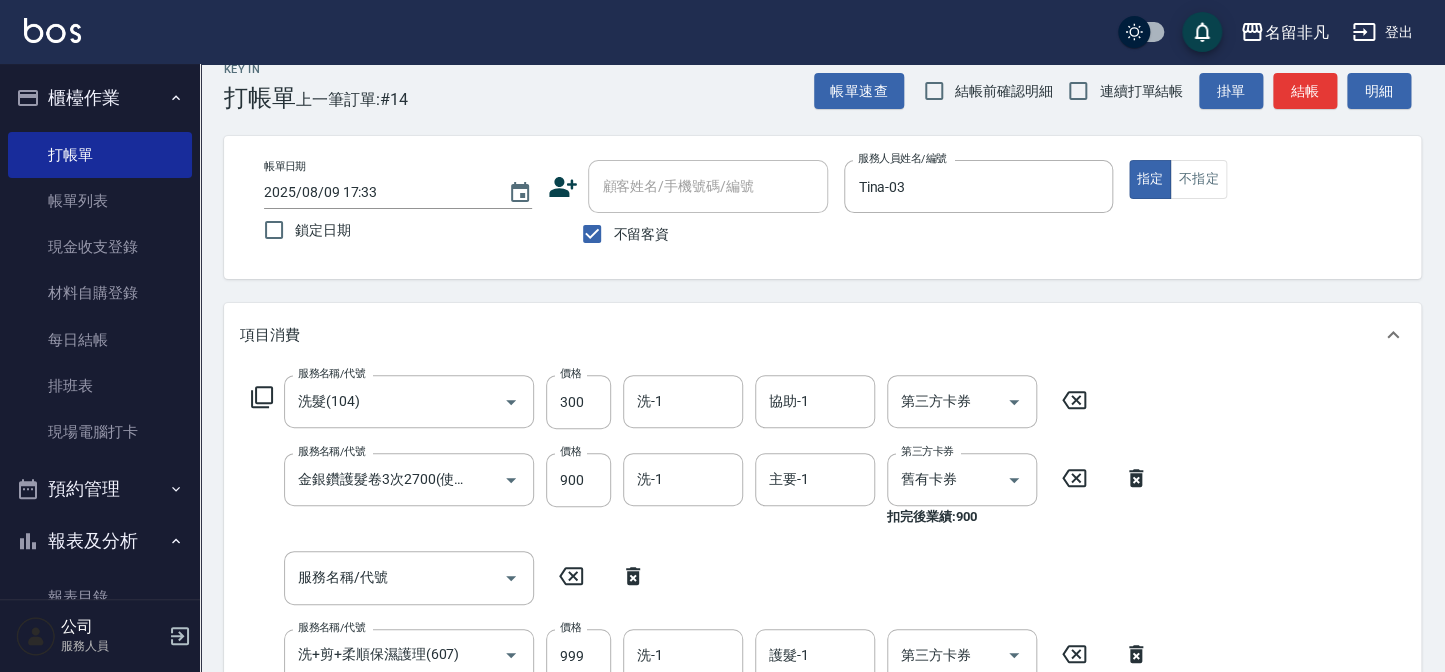 drag, startPoint x: 630, startPoint y: 572, endPoint x: 534, endPoint y: 609, distance: 102.88343 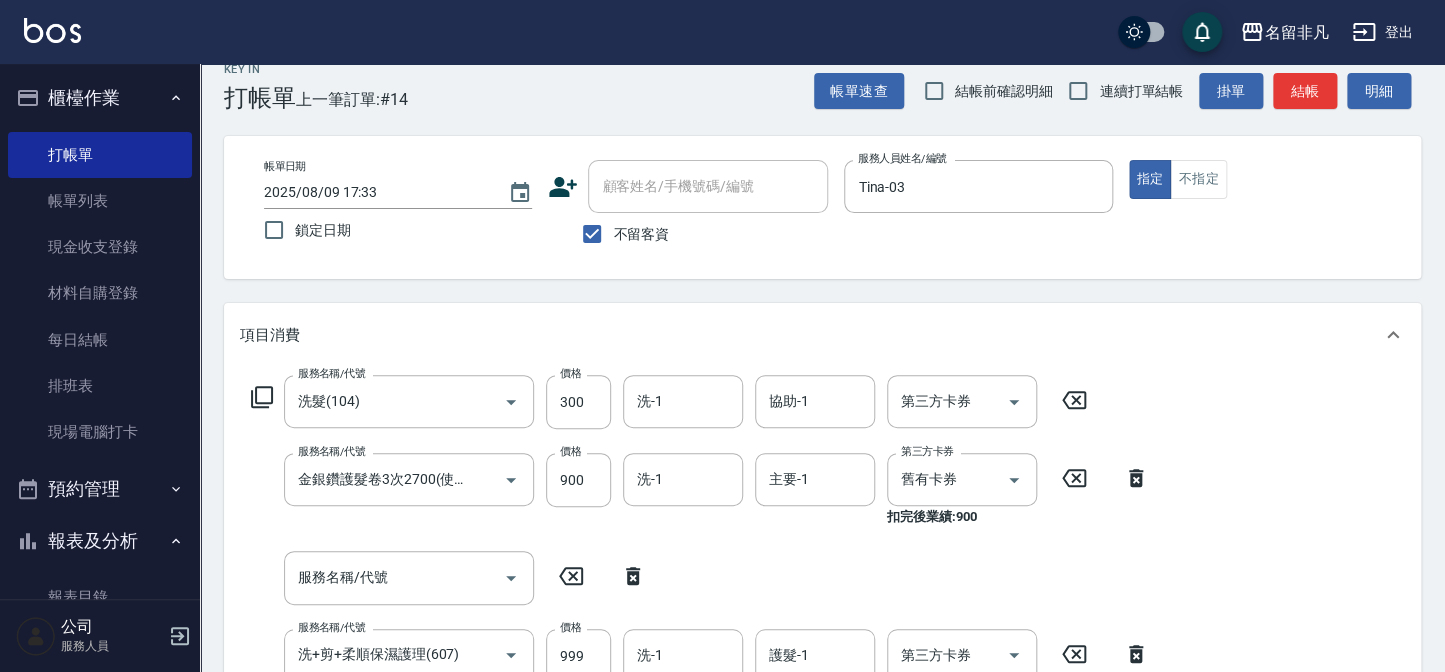 click 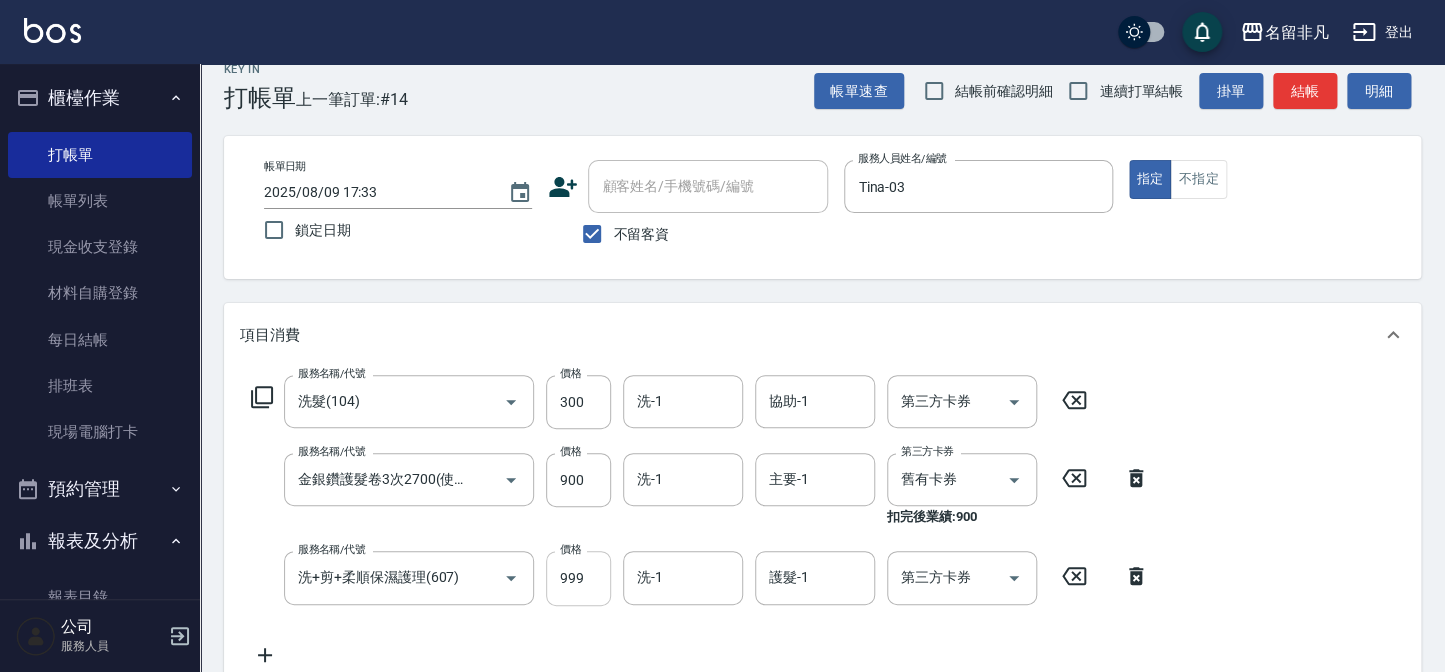 click on "999" at bounding box center [578, 578] 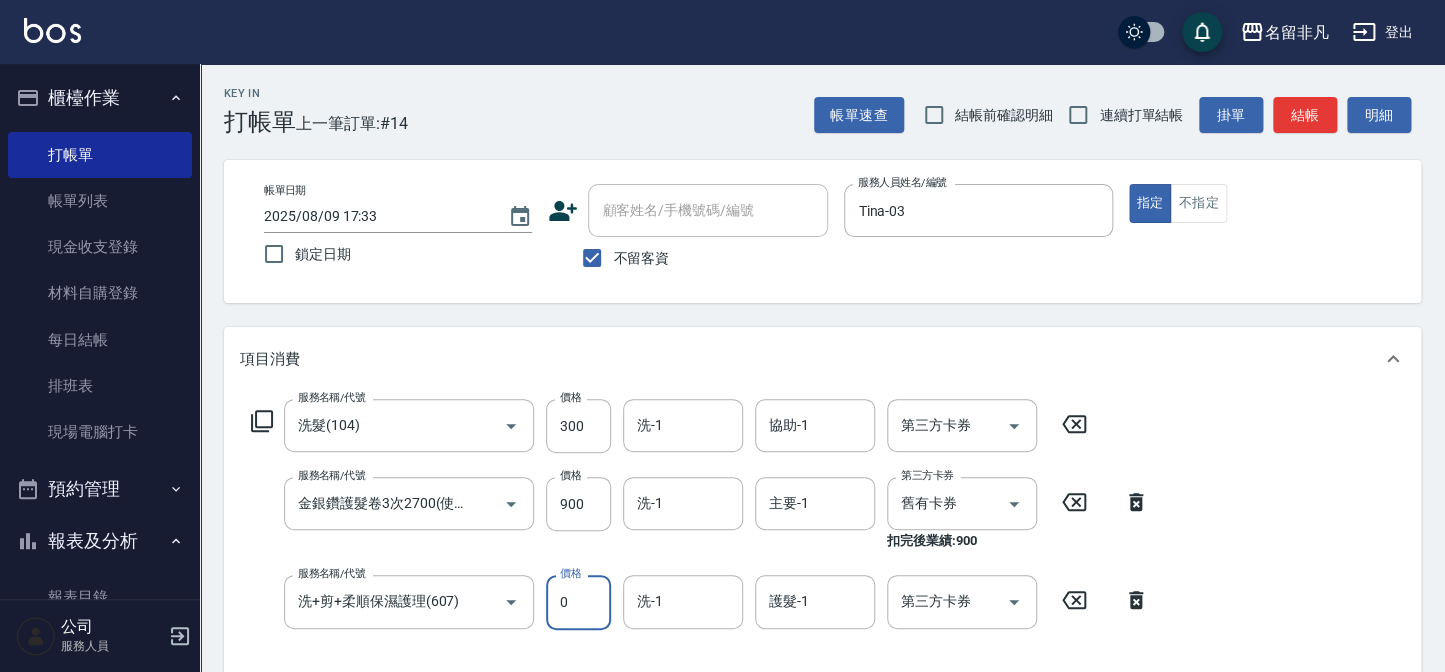 scroll, scrollTop: 0, scrollLeft: 0, axis: both 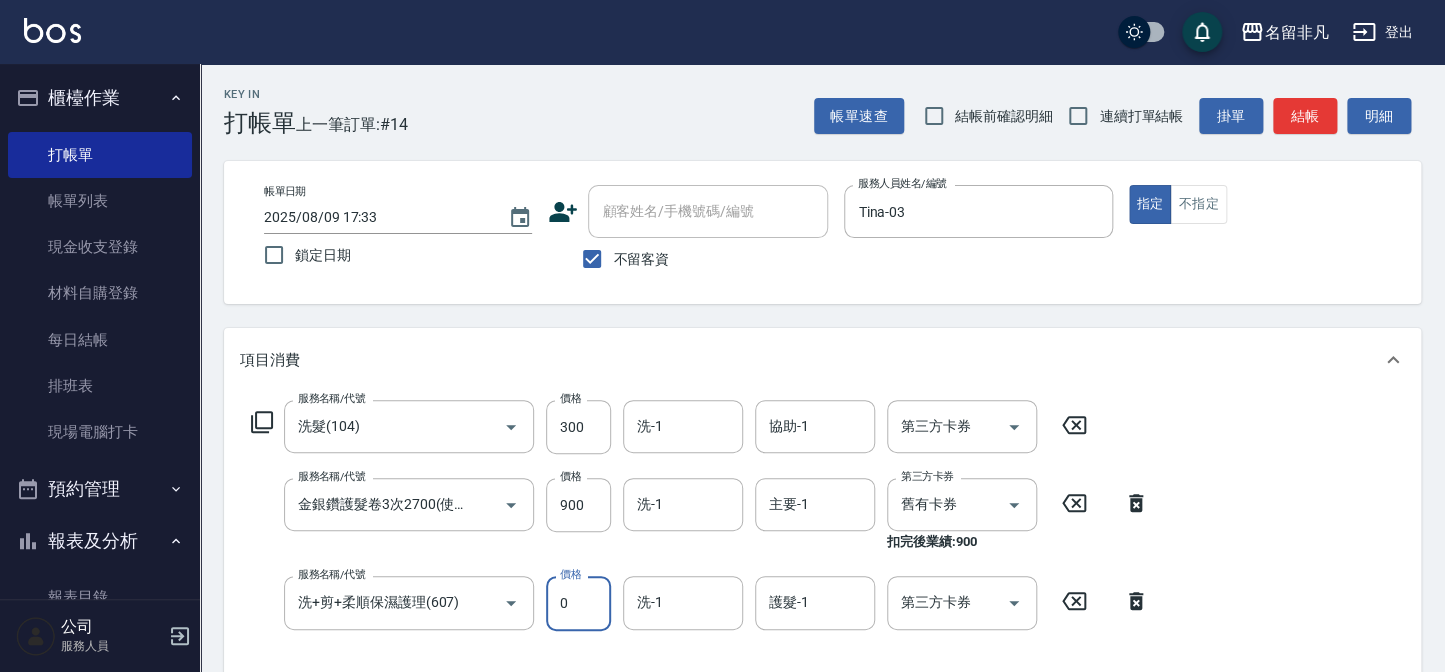 type on "0" 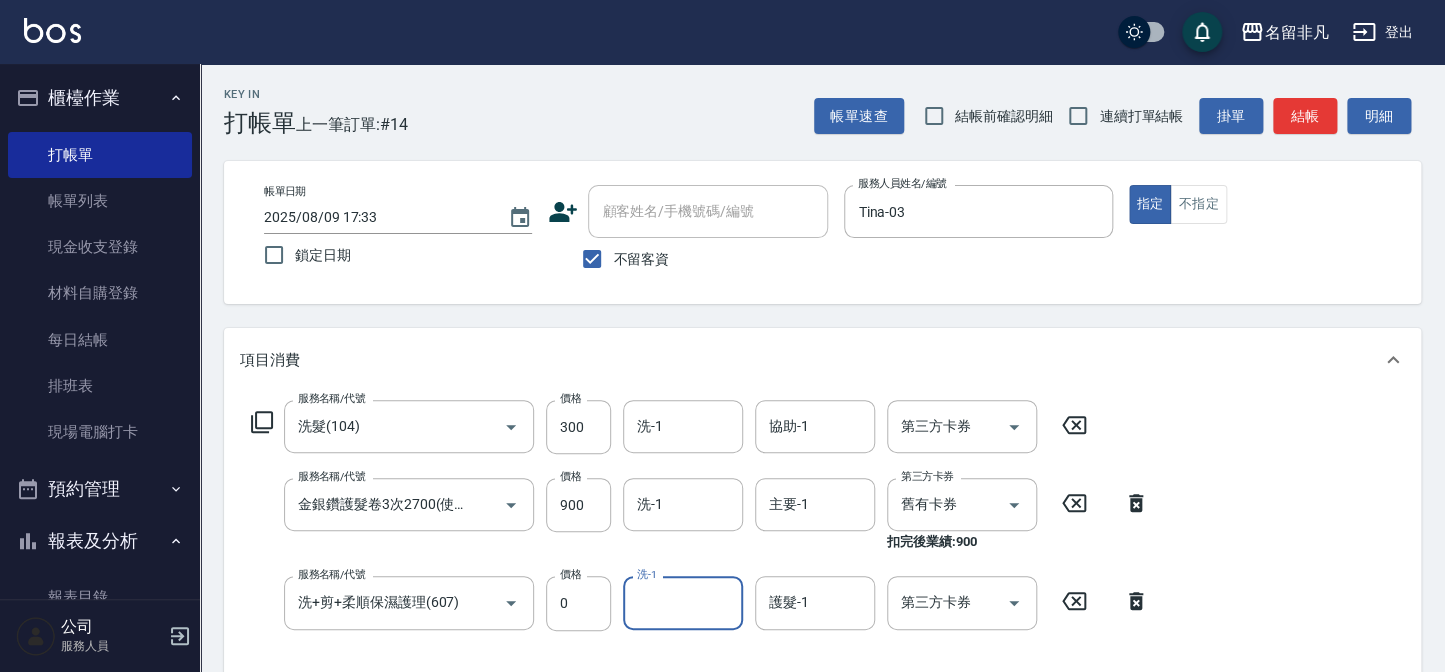 click on "洗-1" at bounding box center (683, 602) 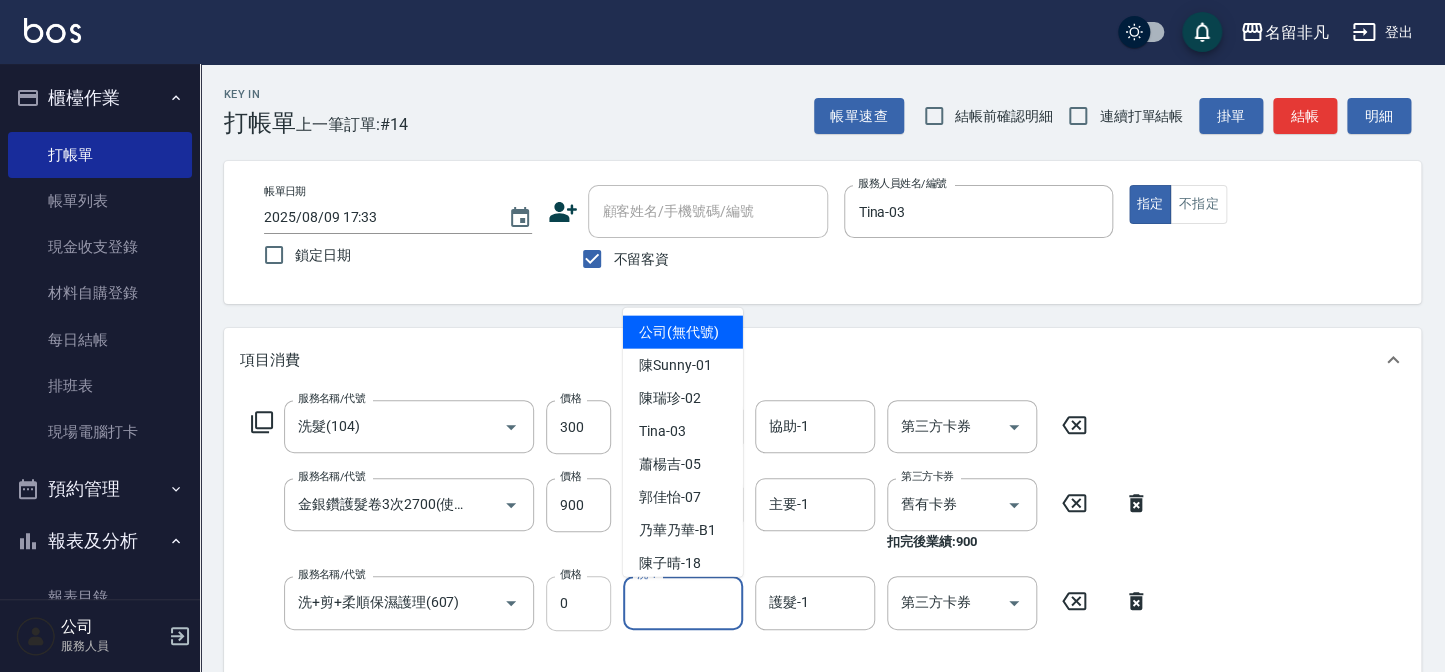 click on "0" at bounding box center [578, 603] 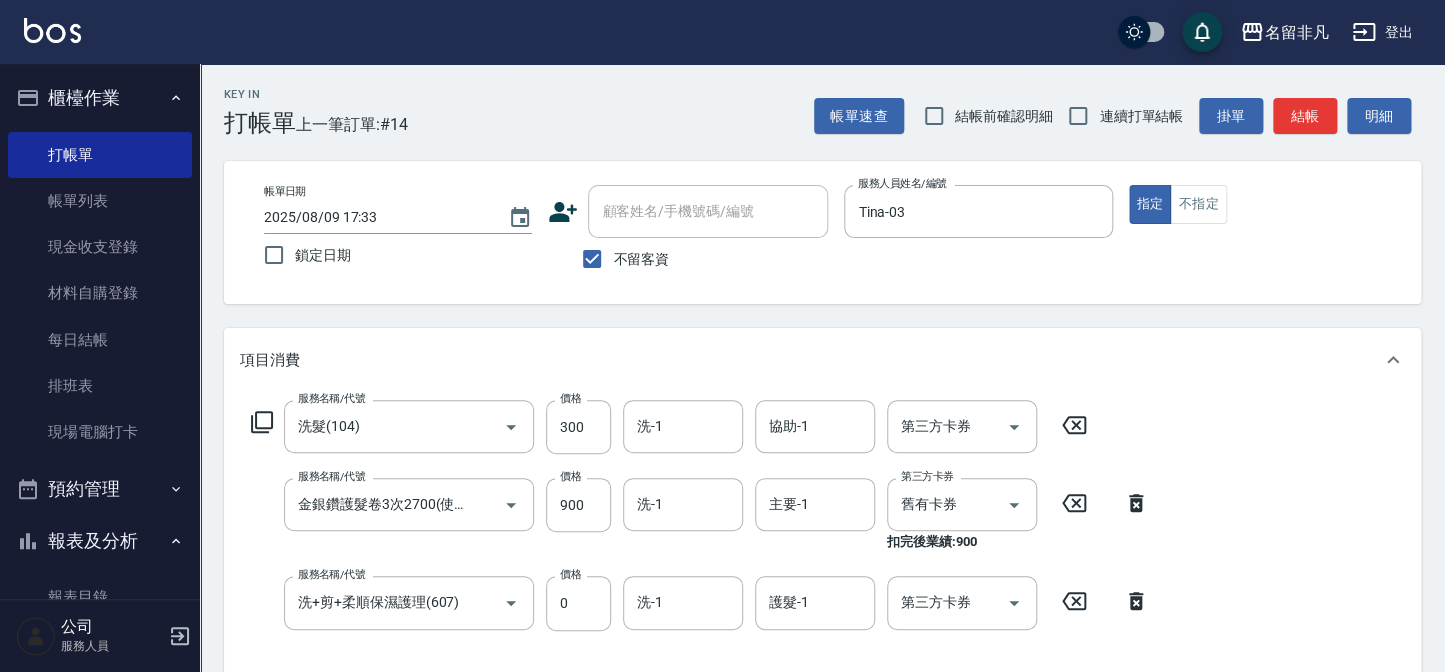 drag, startPoint x: 1131, startPoint y: 599, endPoint x: 910, endPoint y: 639, distance: 224.59074 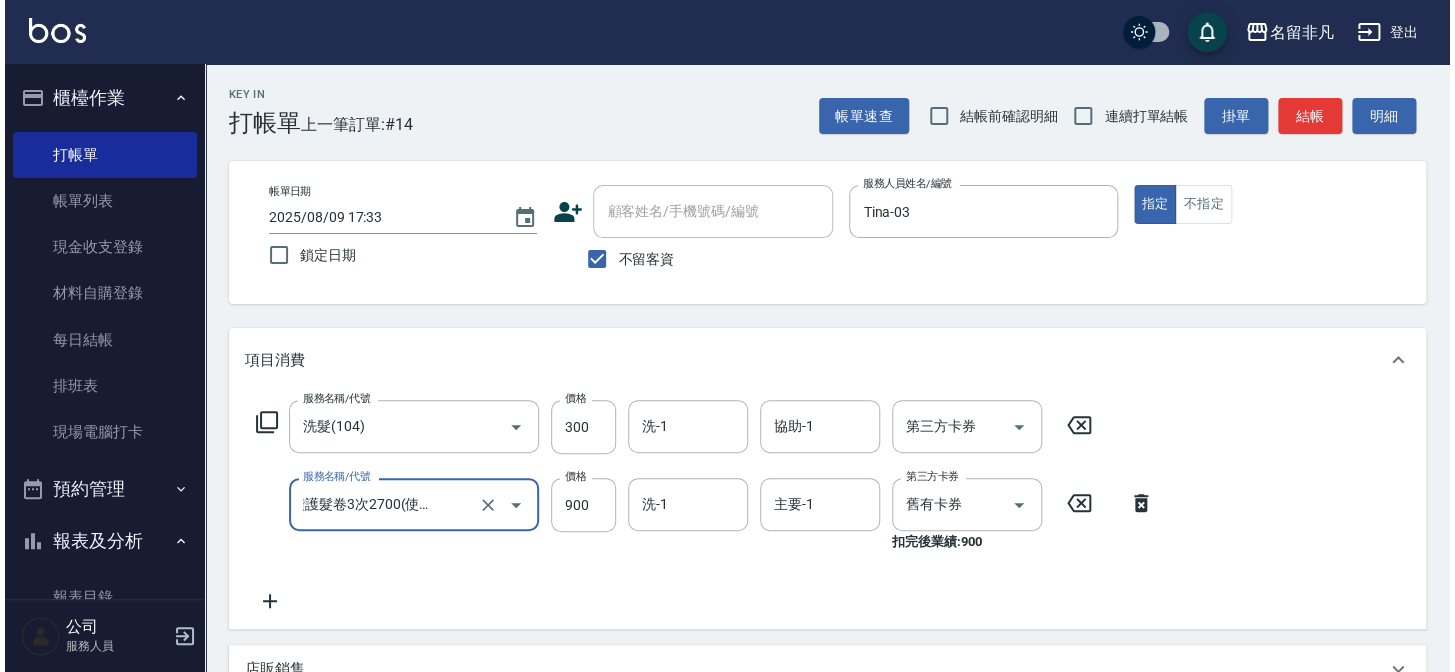 scroll, scrollTop: 0, scrollLeft: 0, axis: both 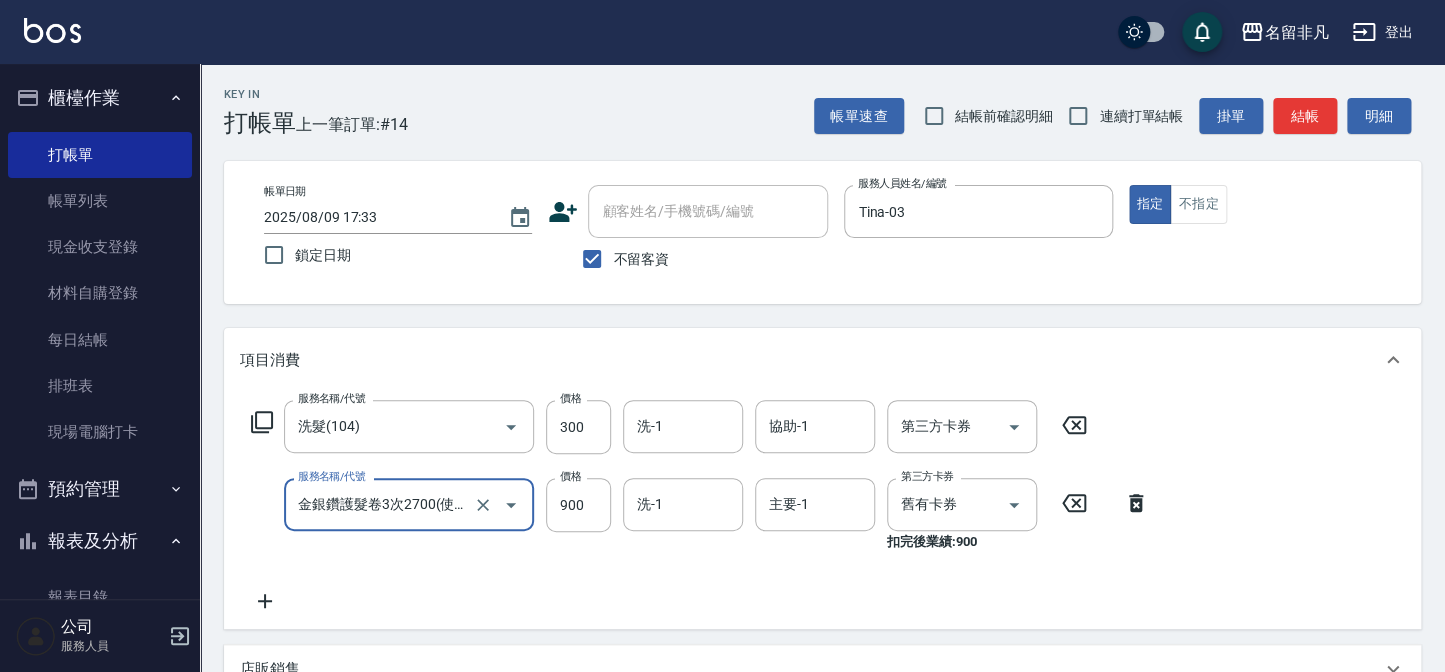 click 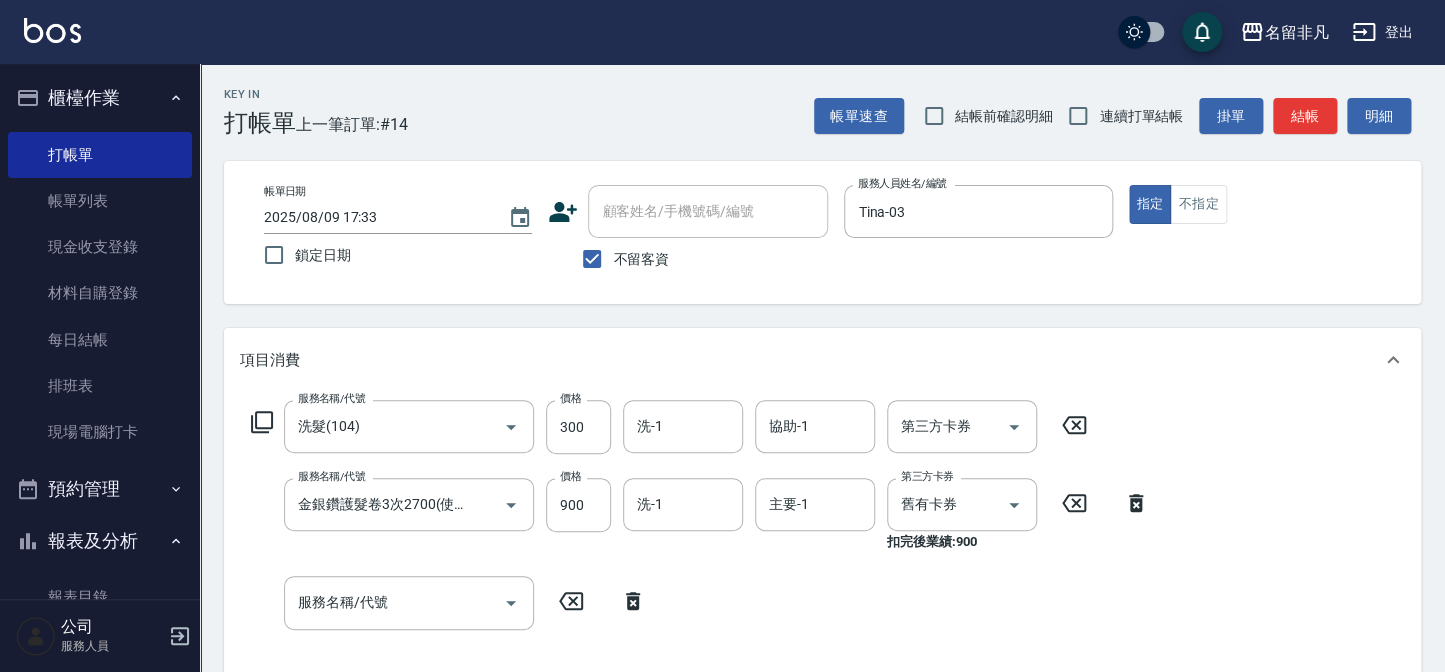 click 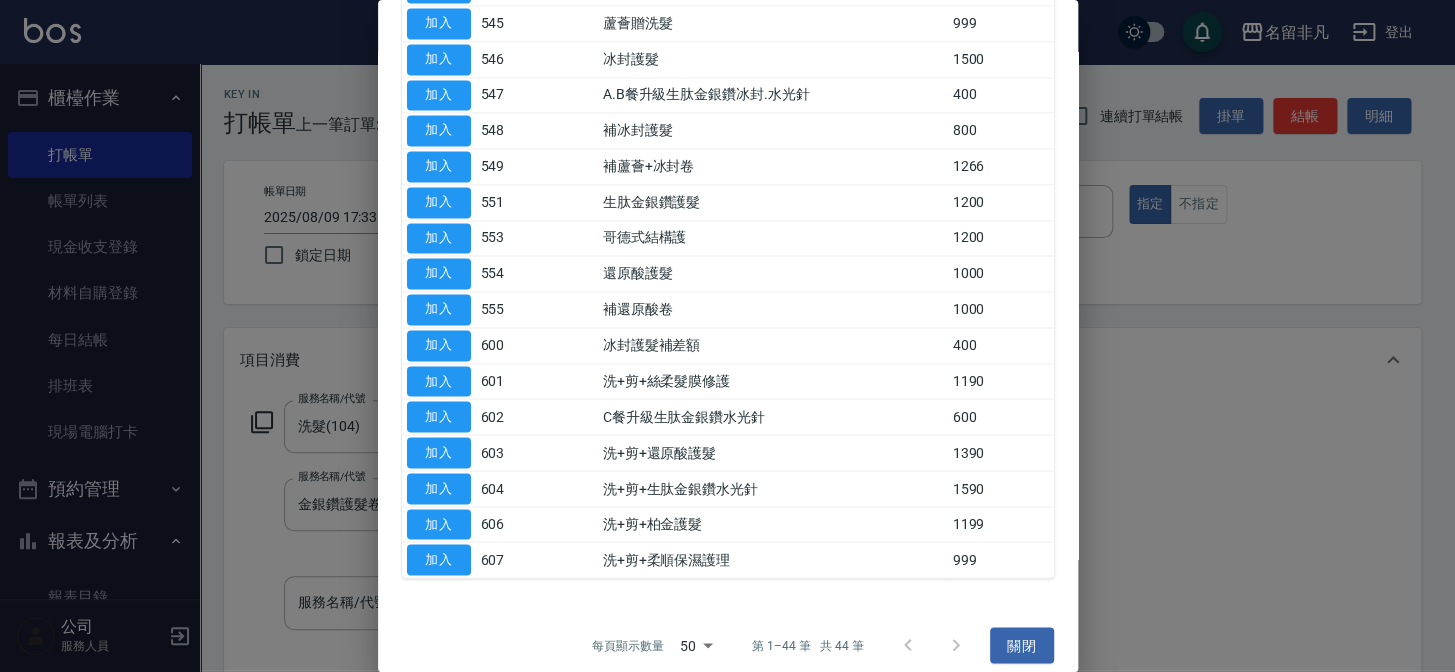 scroll, scrollTop: 1228, scrollLeft: 0, axis: vertical 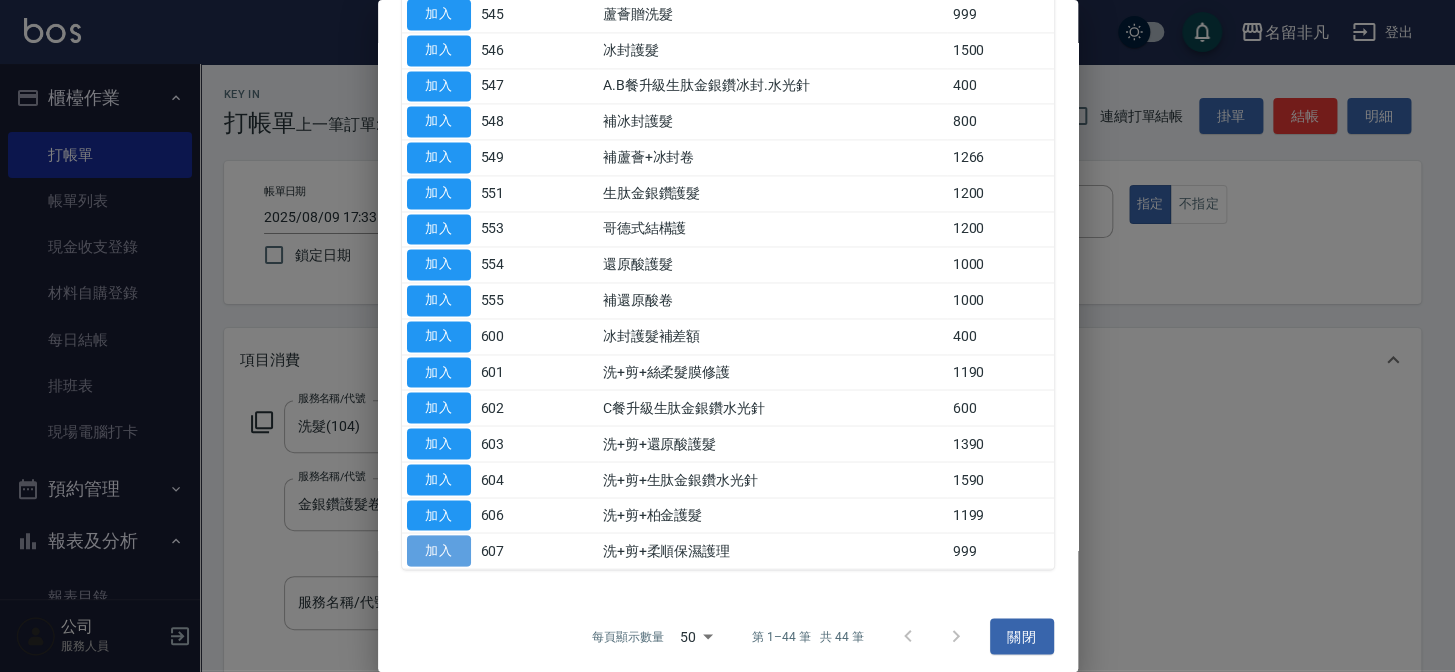 click on "加入" at bounding box center [439, 550] 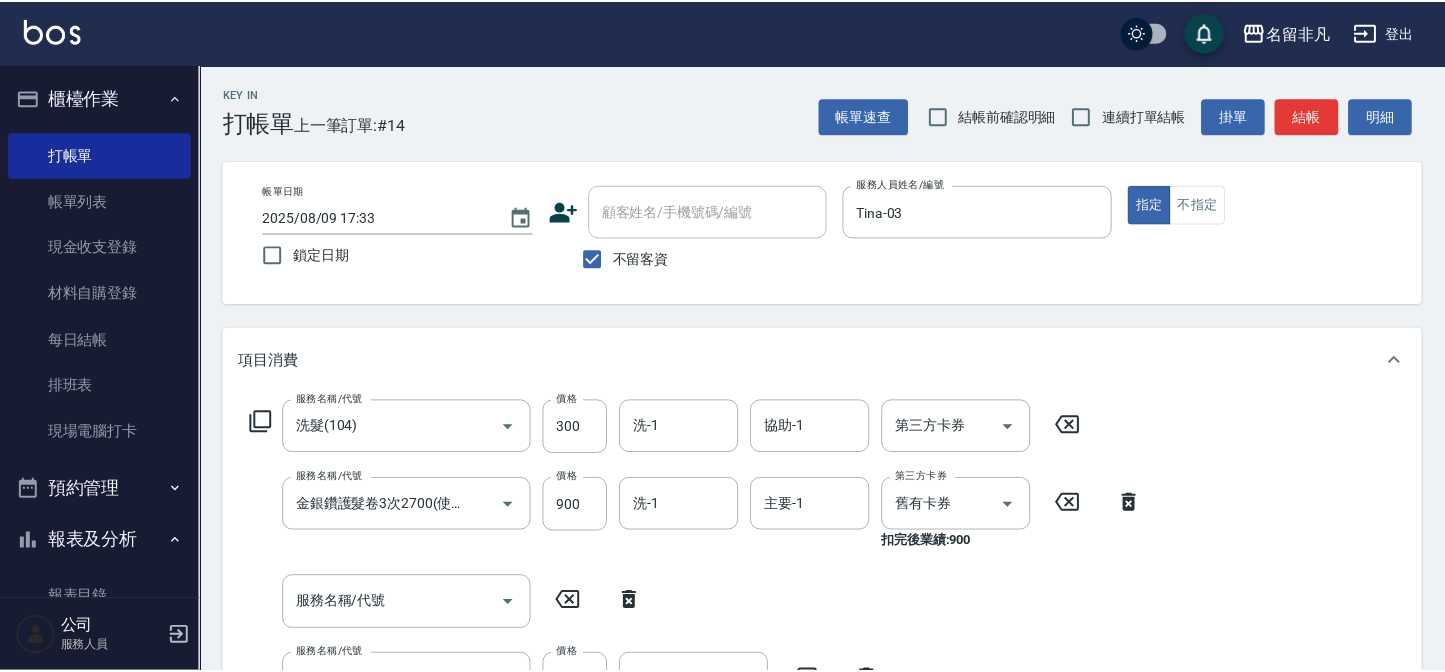 scroll, scrollTop: 25, scrollLeft: 0, axis: vertical 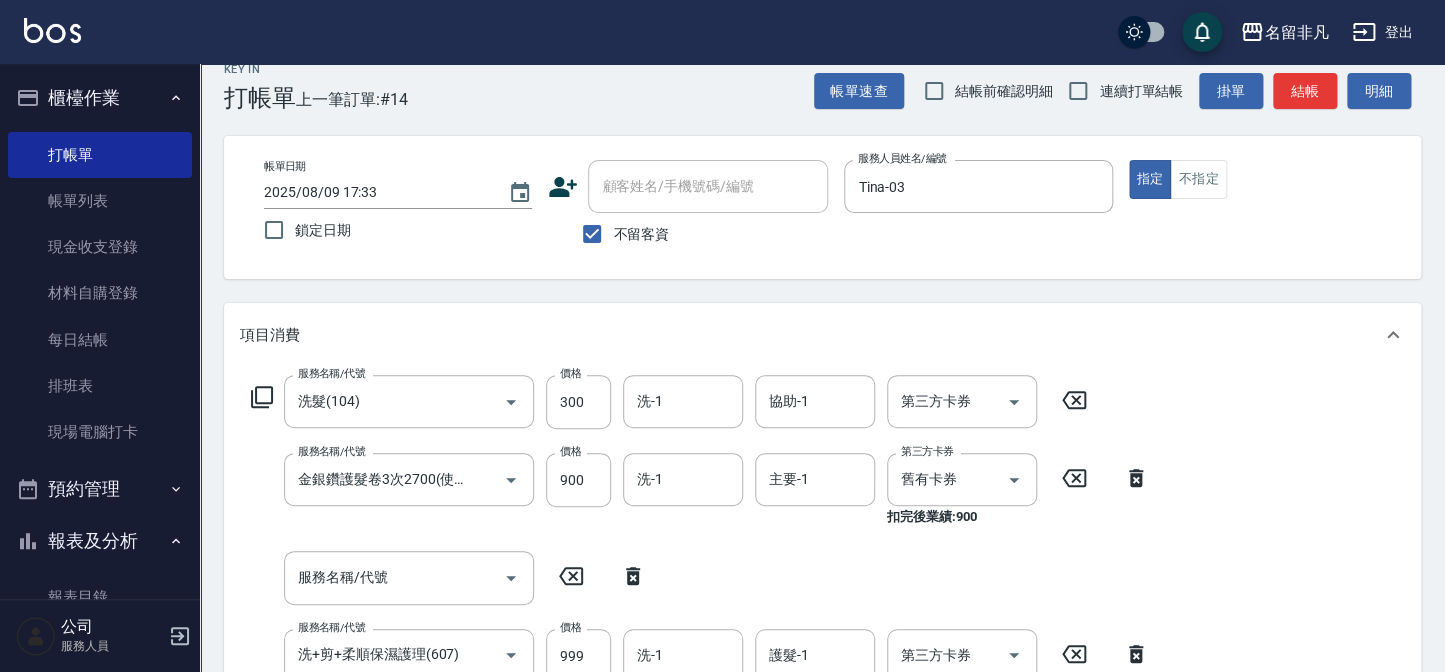 click 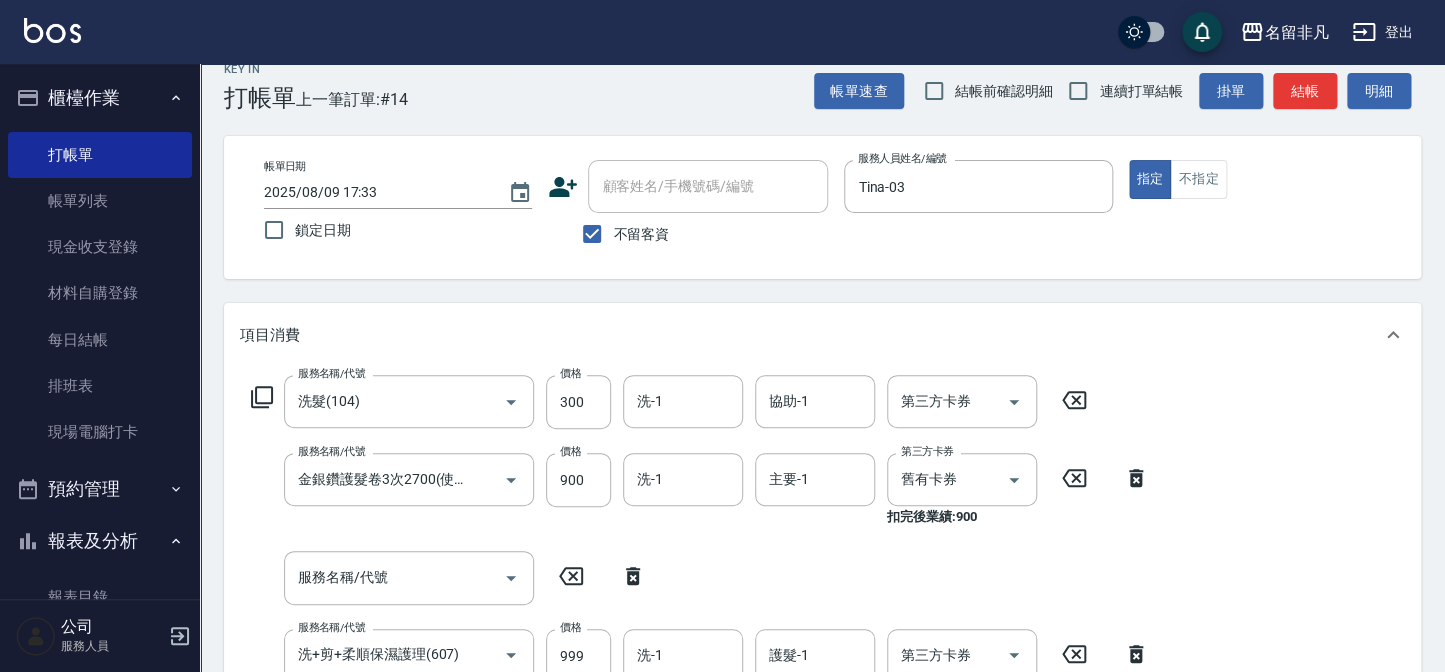 type on "洗+剪+柔順保濕護理(607)" 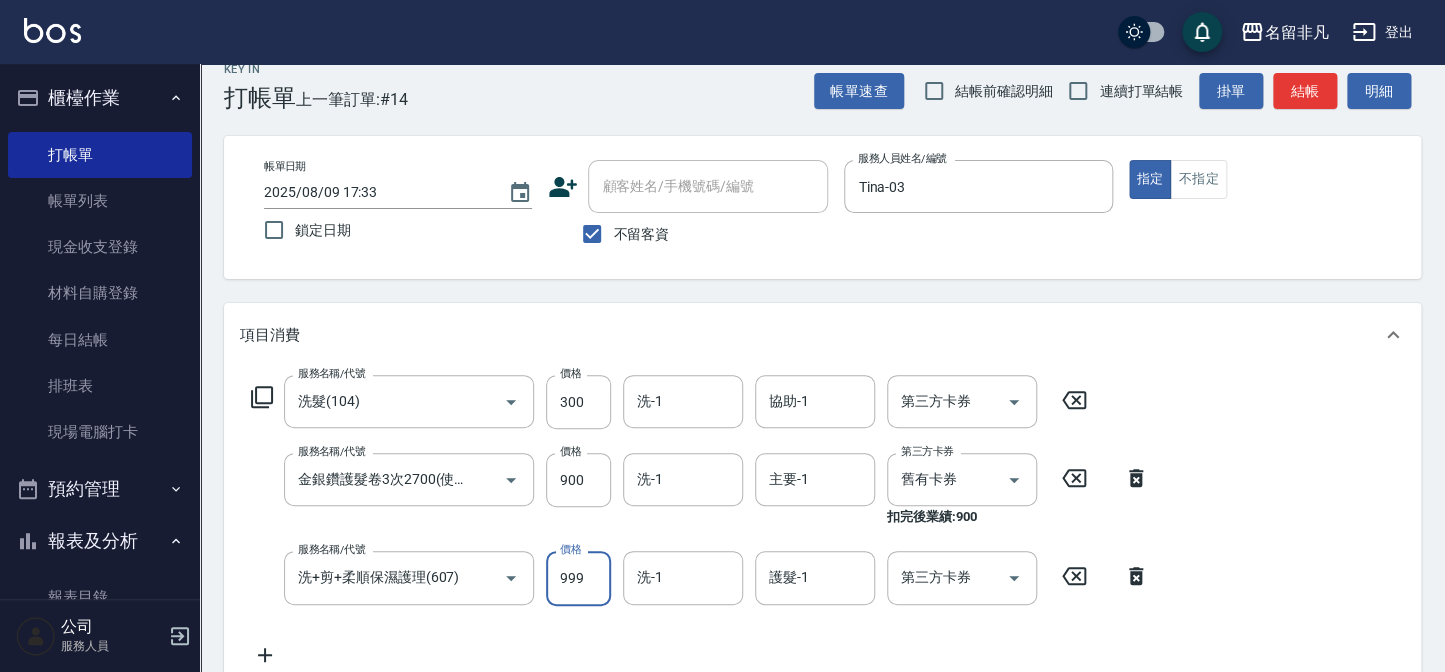 click on "999" at bounding box center (578, 578) 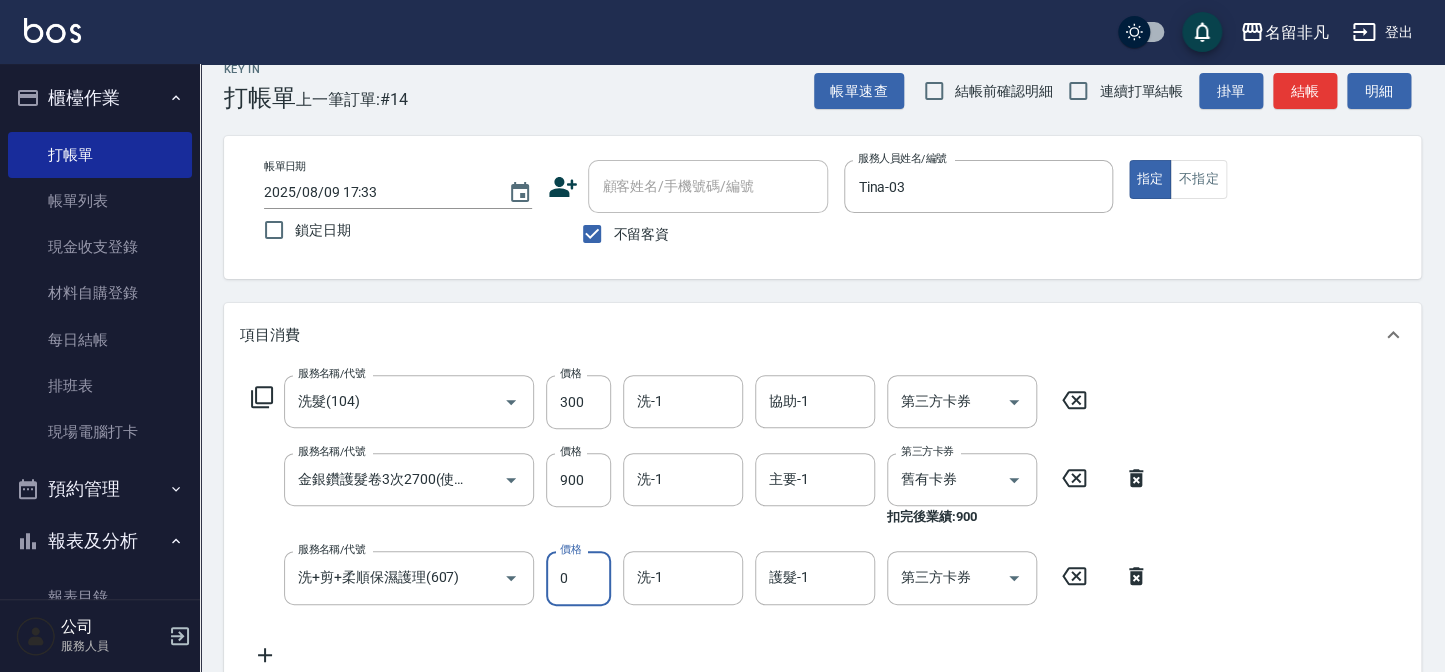 scroll, scrollTop: 0, scrollLeft: 0, axis: both 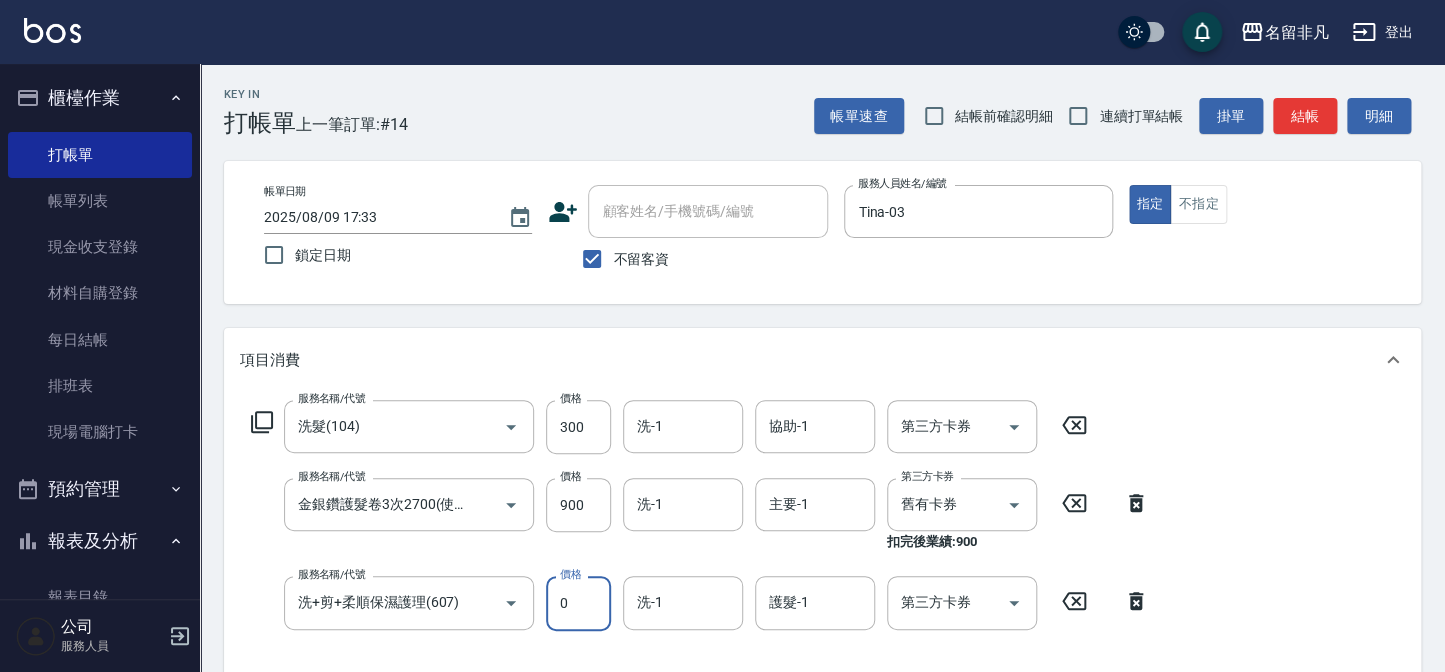 click on "0" at bounding box center (578, 603) 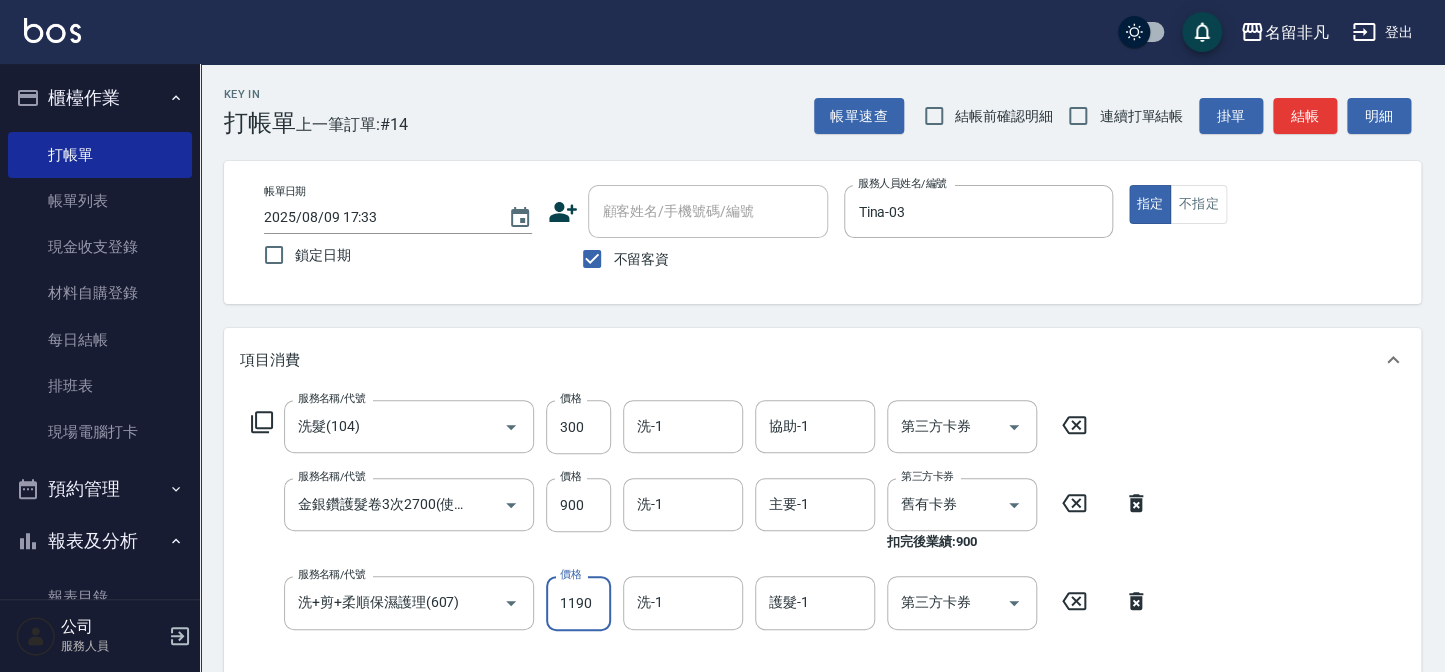 type on "1190" 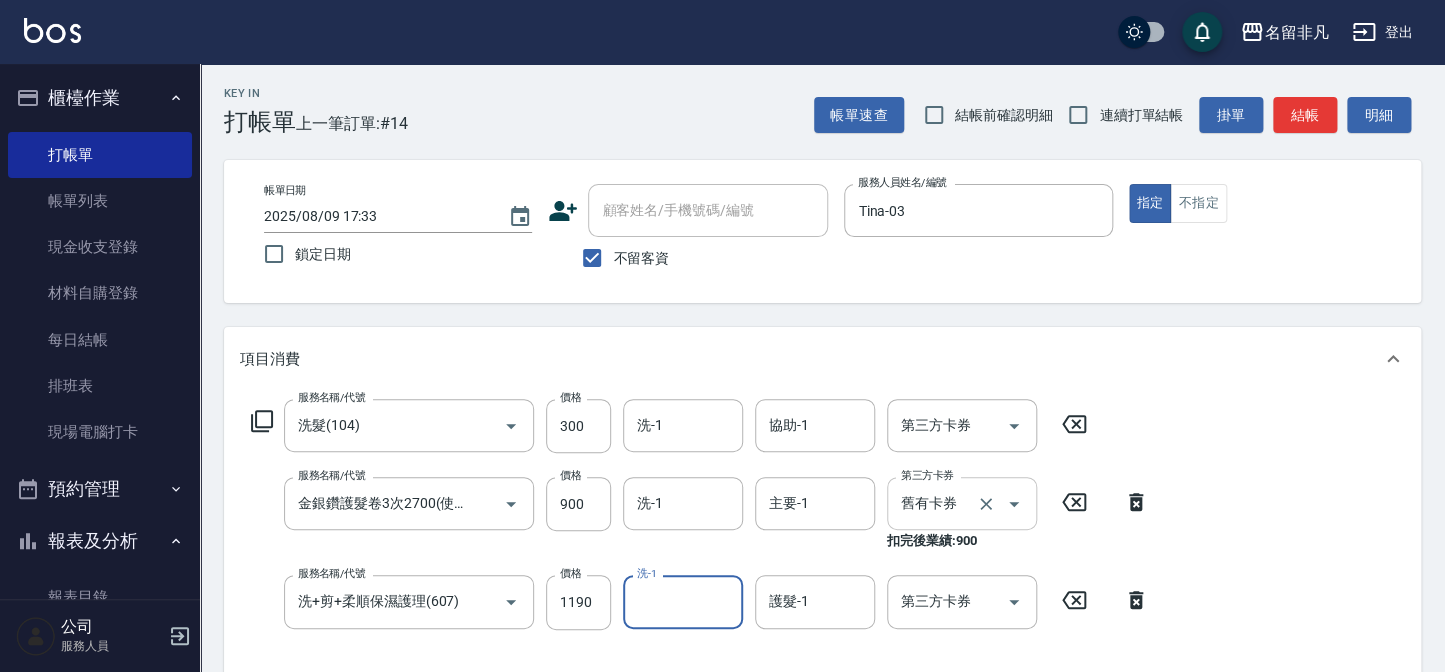 scroll, scrollTop: 0, scrollLeft: 0, axis: both 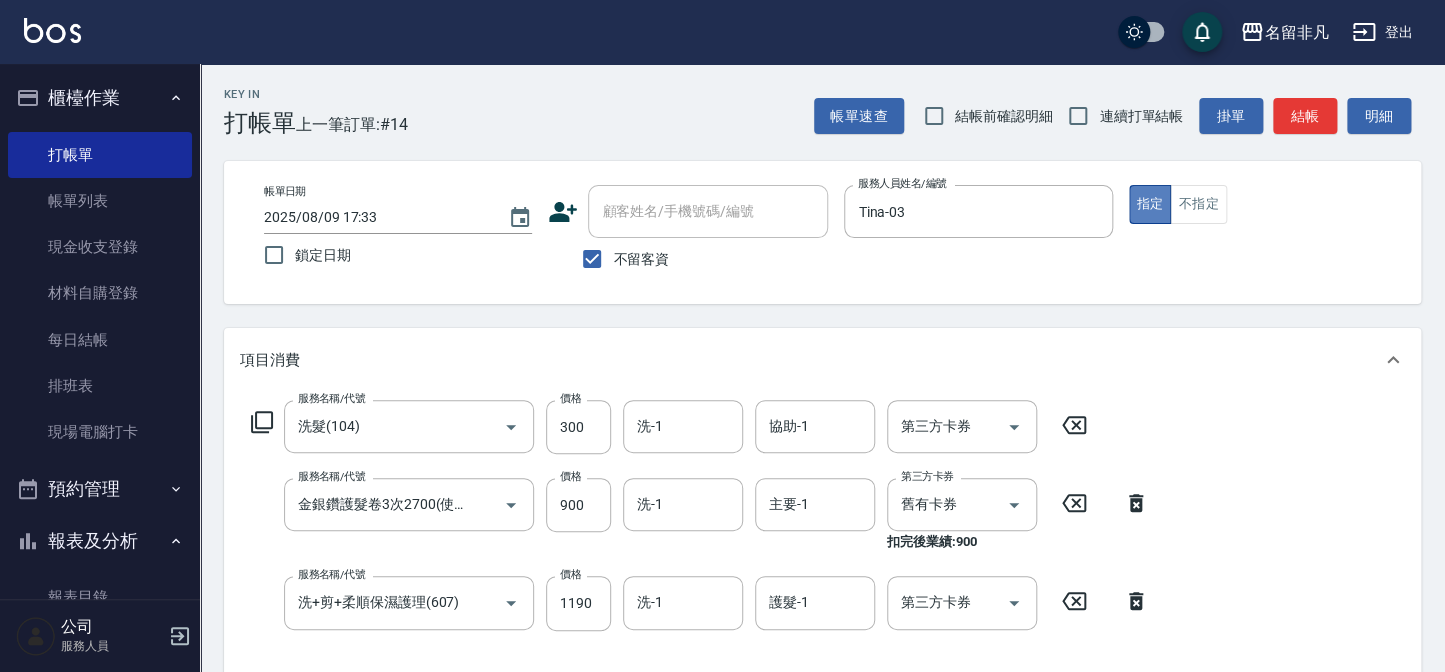 click on "指定" at bounding box center (1150, 204) 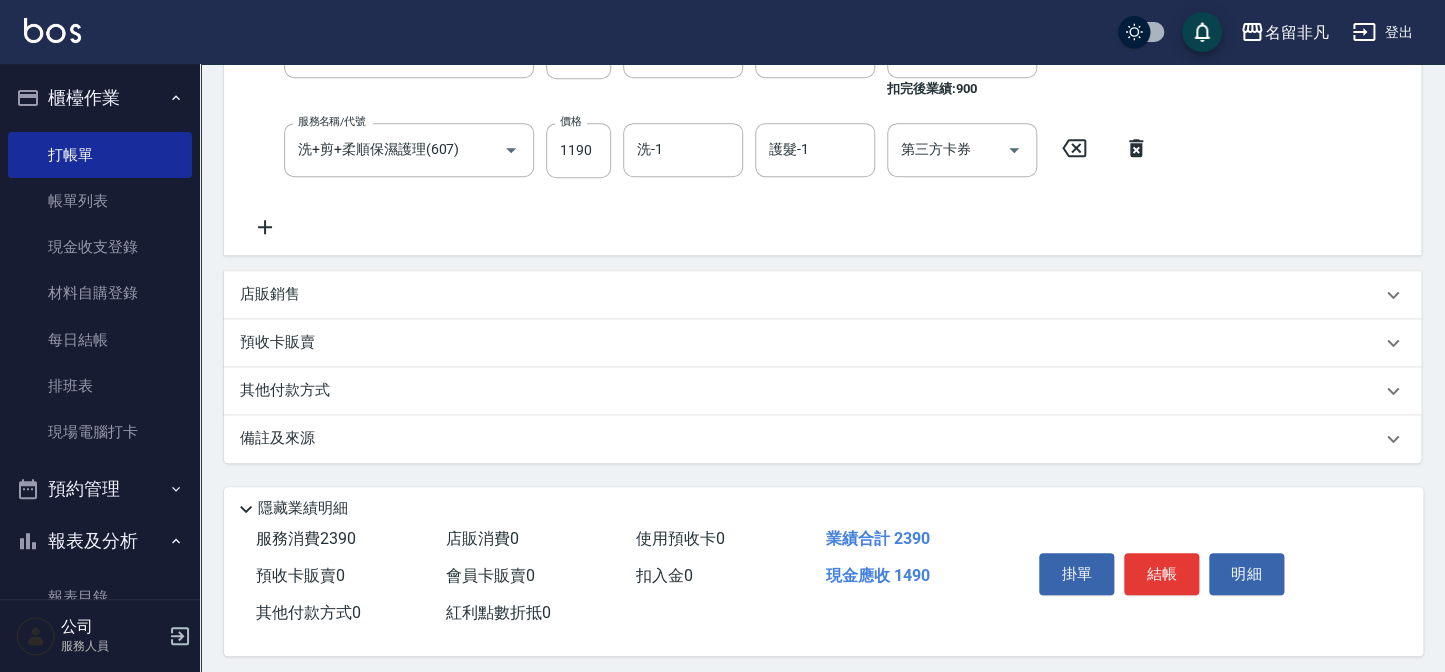 scroll, scrollTop: 465, scrollLeft: 0, axis: vertical 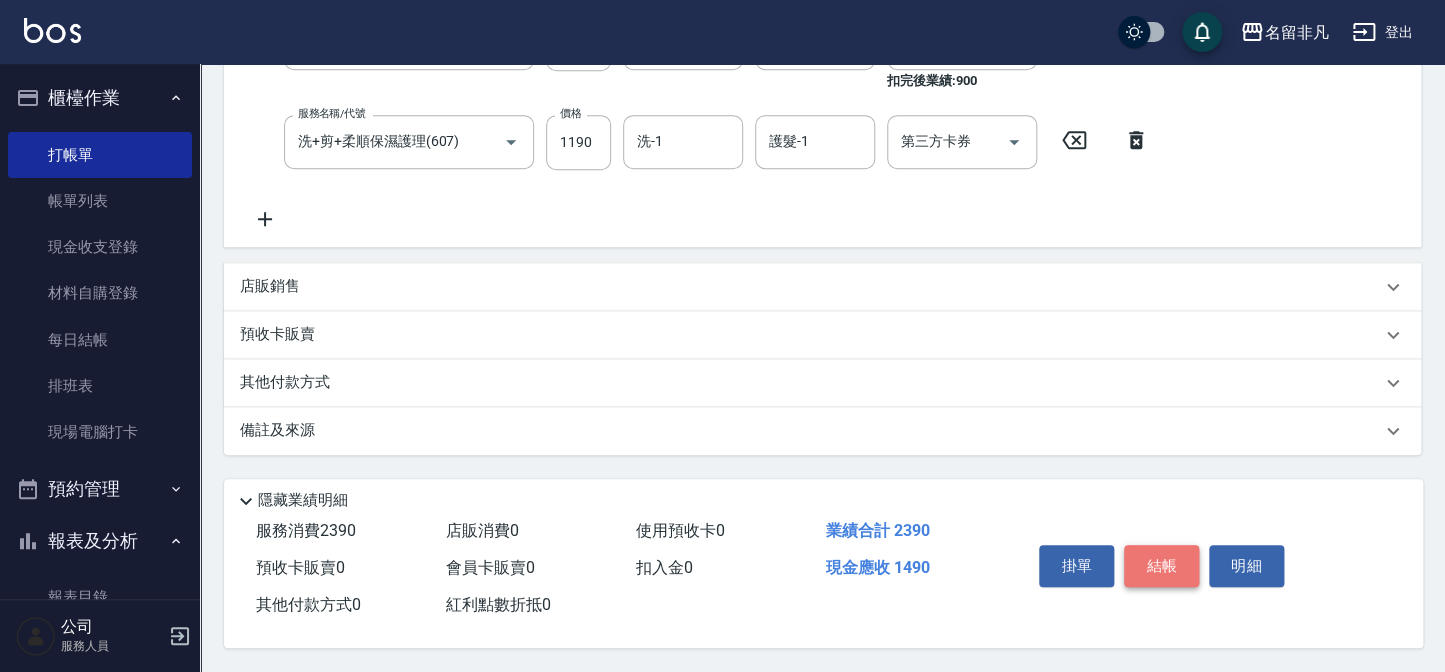 click on "結帳" at bounding box center (1161, 566) 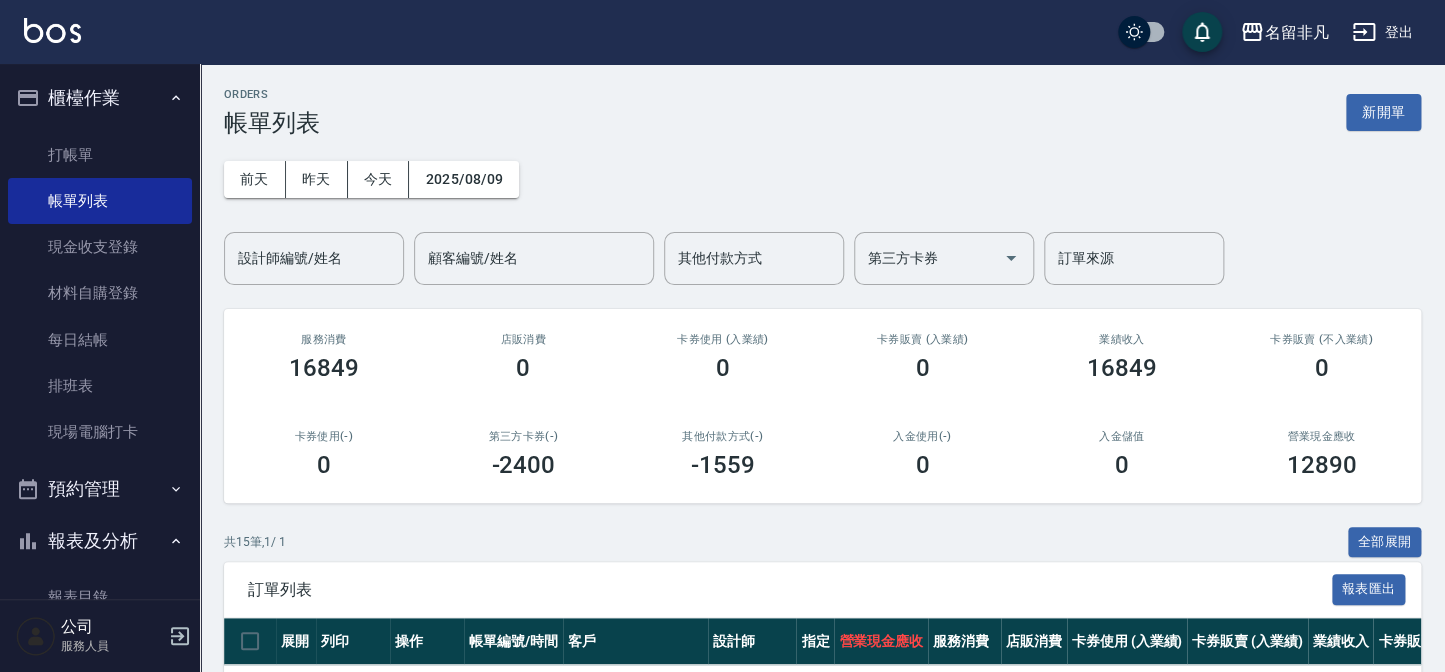 scroll, scrollTop: 90, scrollLeft: 0, axis: vertical 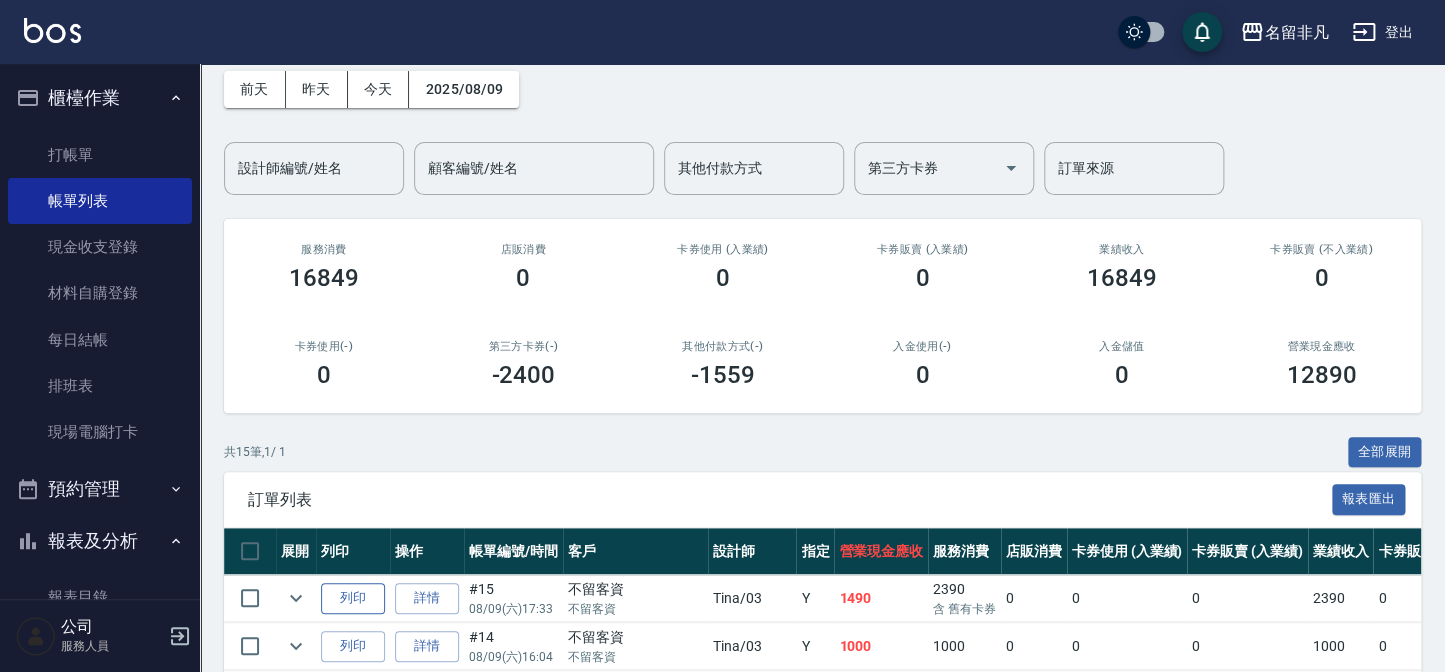 click on "列印" at bounding box center [353, 598] 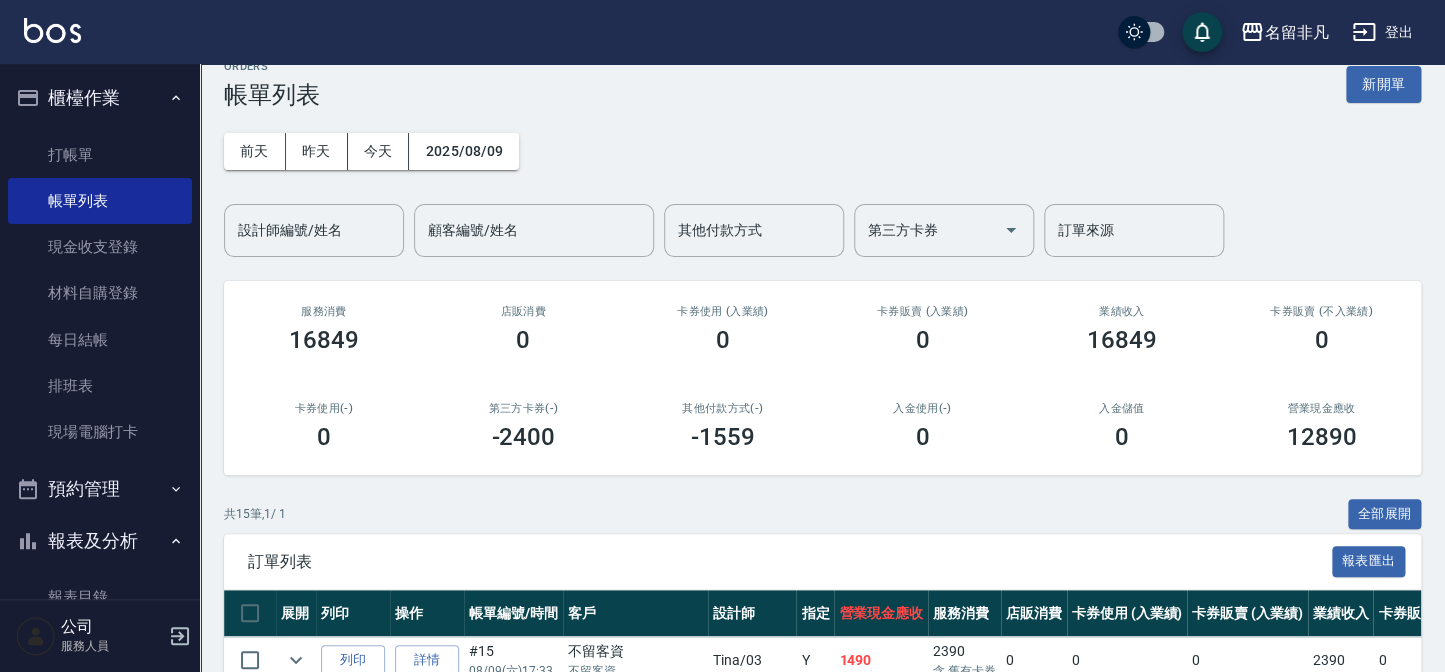 scroll, scrollTop: 0, scrollLeft: 0, axis: both 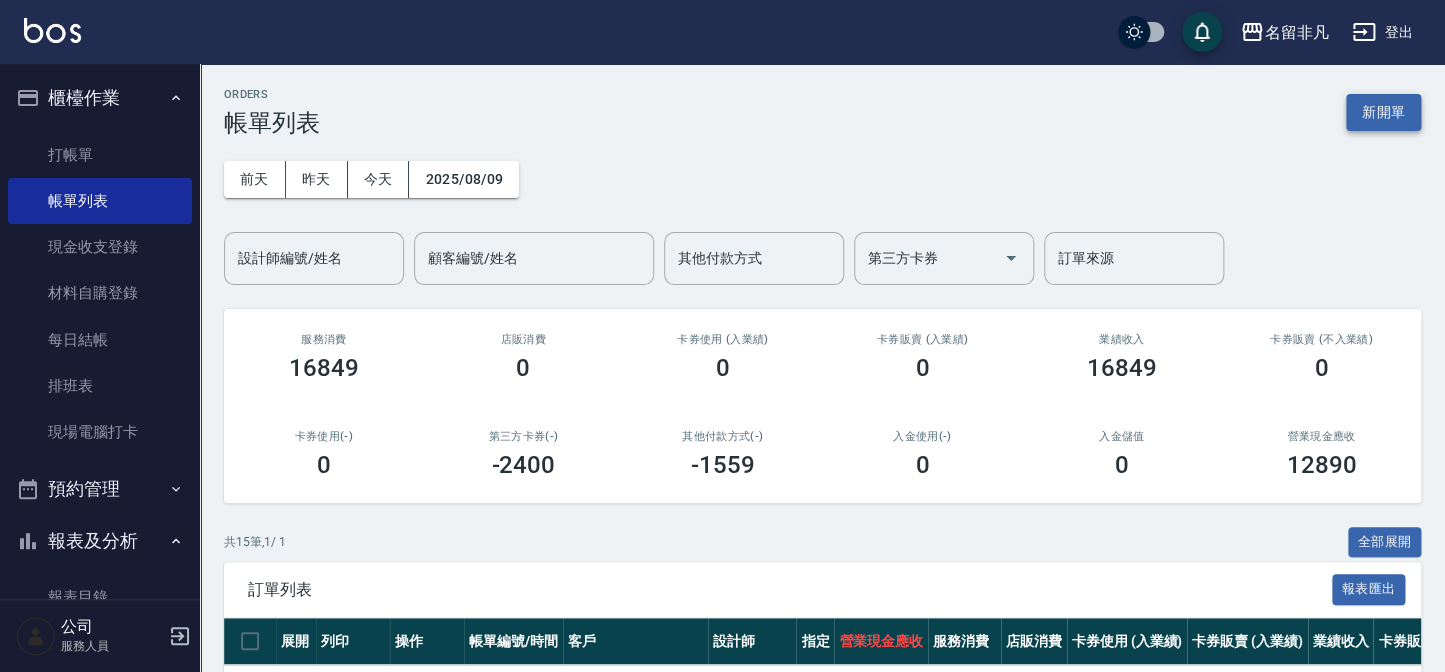 click on "新開單" at bounding box center (1383, 112) 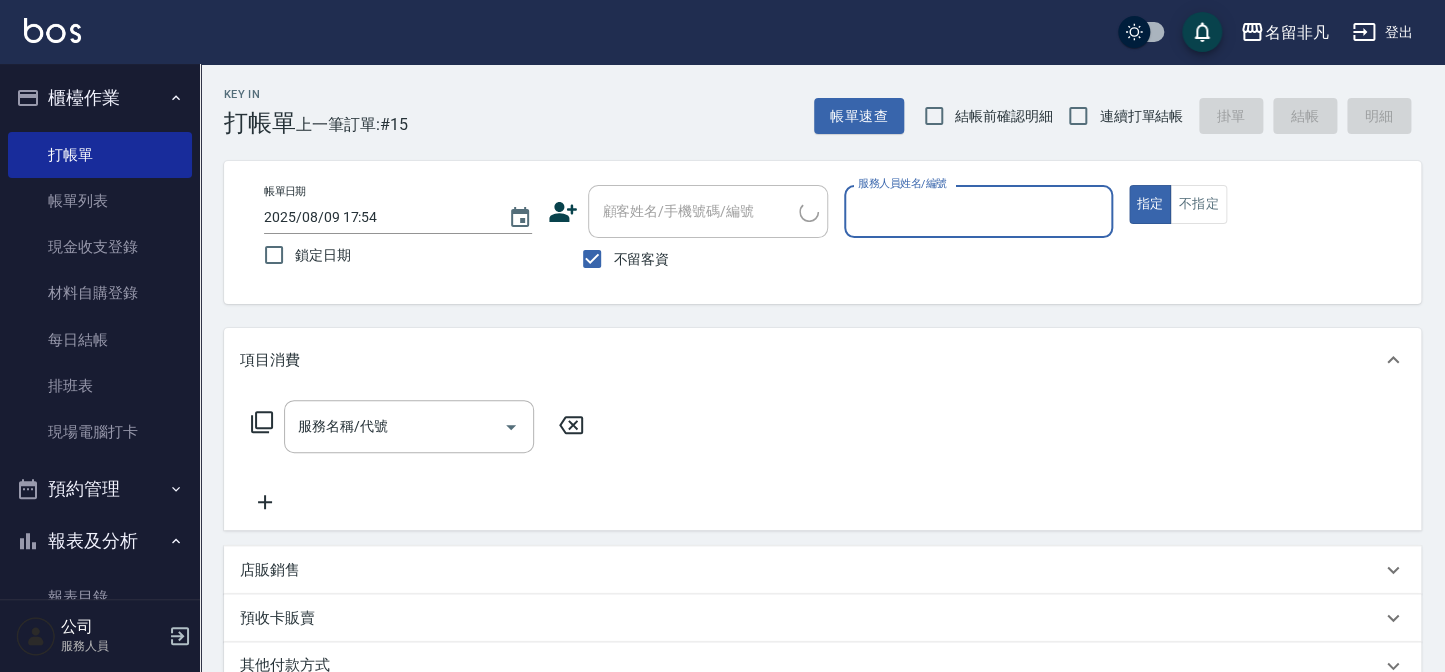 click on "不指定" at bounding box center (1198, 204) 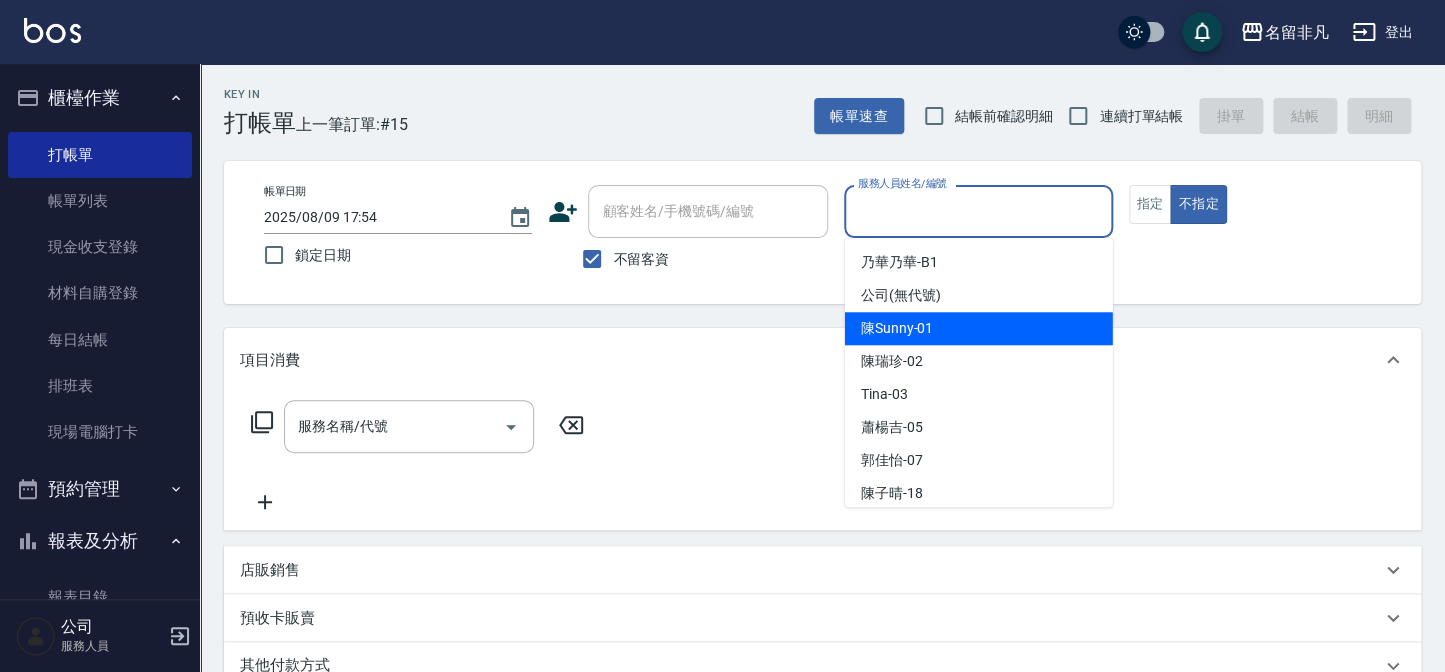 click on "陳Sunny -01" at bounding box center [979, 328] 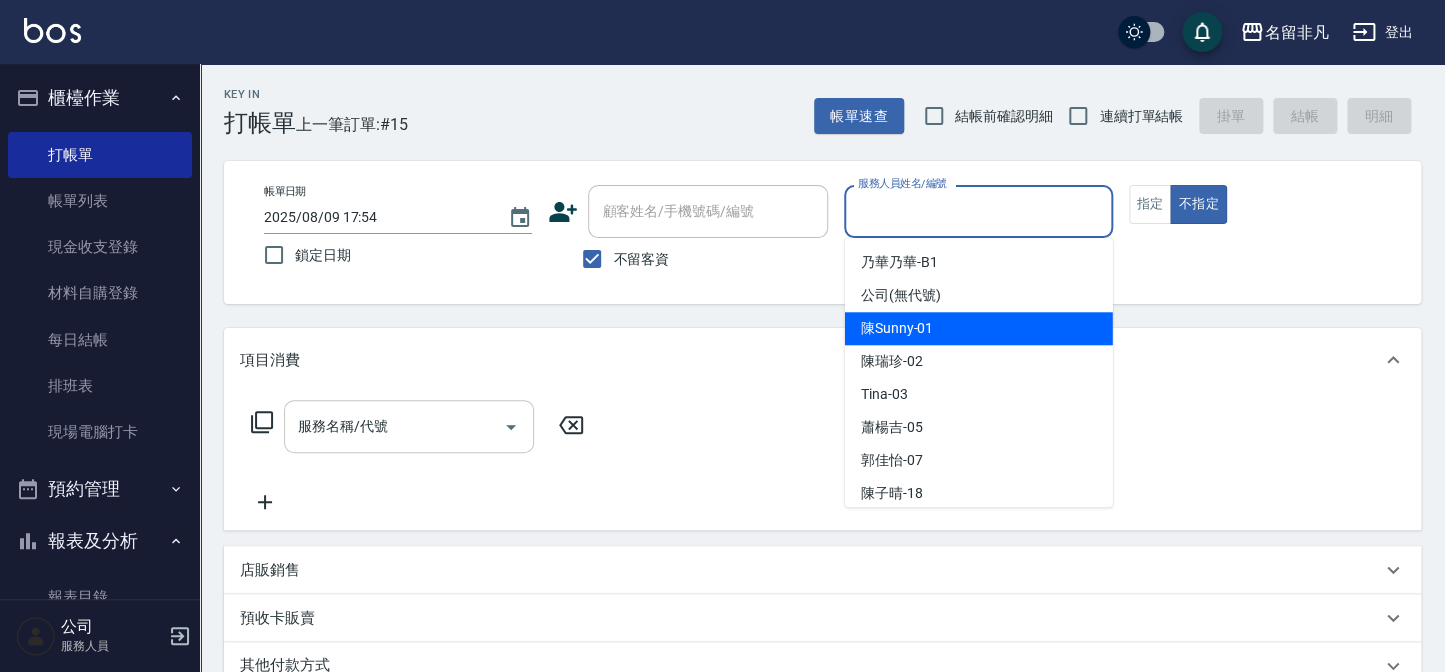 type on "陳Sunny-01" 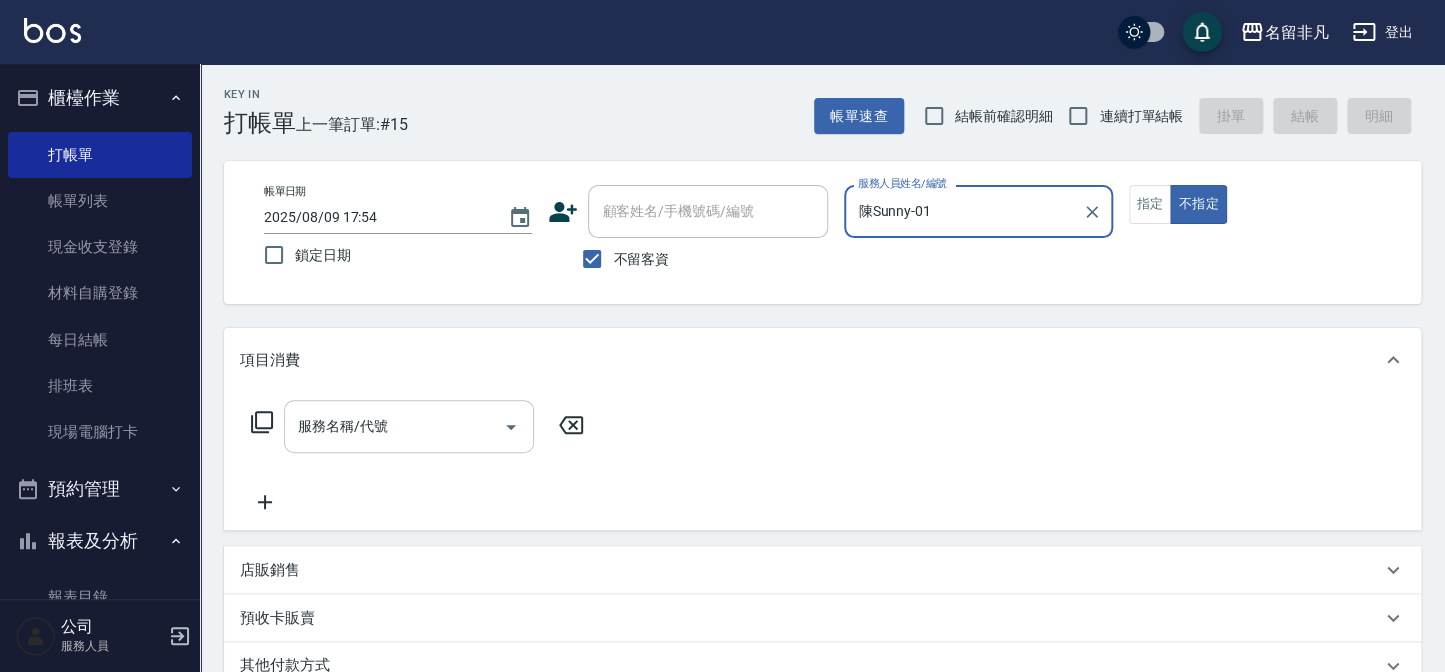 click on "服務名稱/代號" at bounding box center (394, 426) 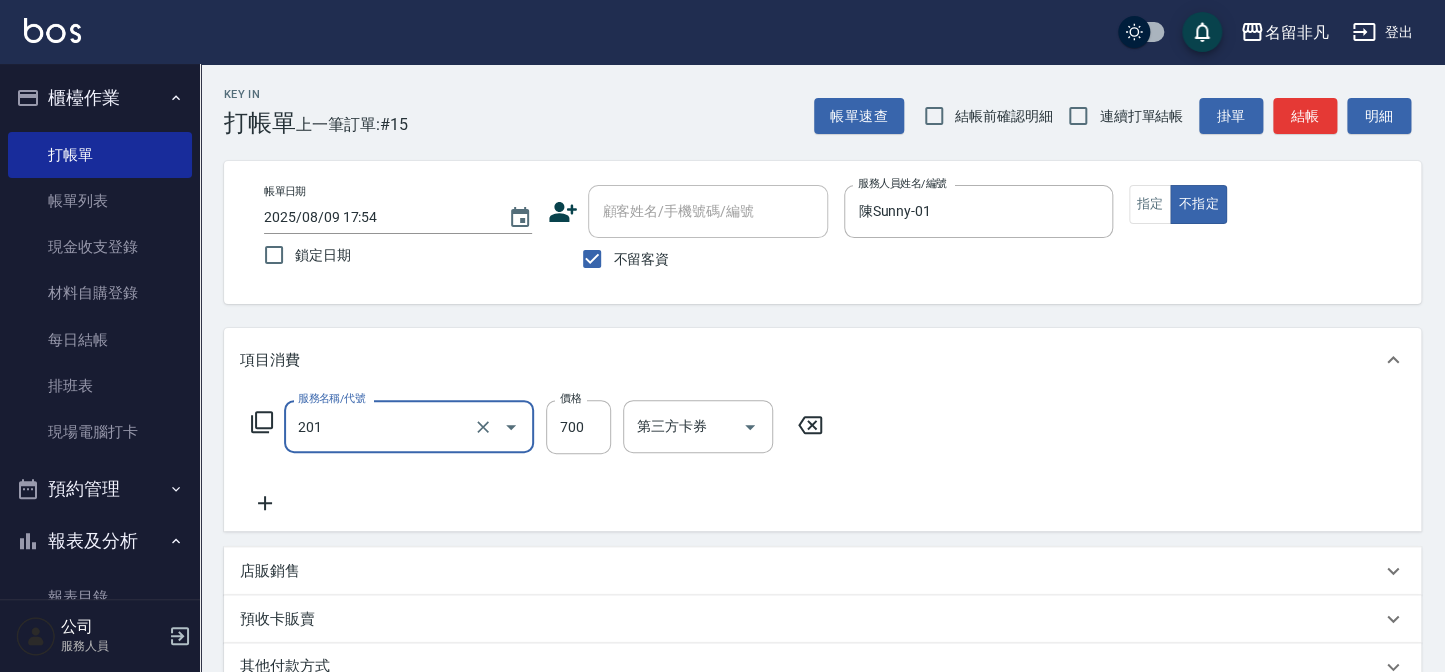 type on "洗+剪(201)" 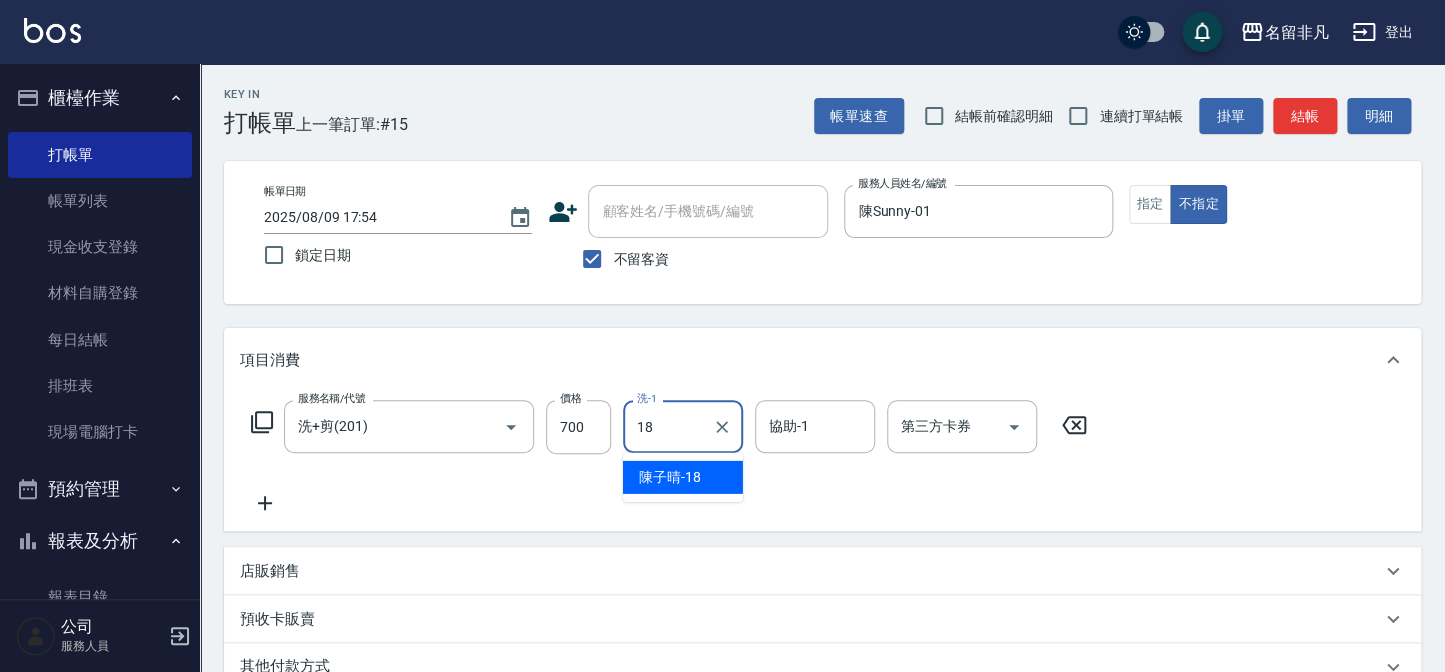 type on "陳子晴-18" 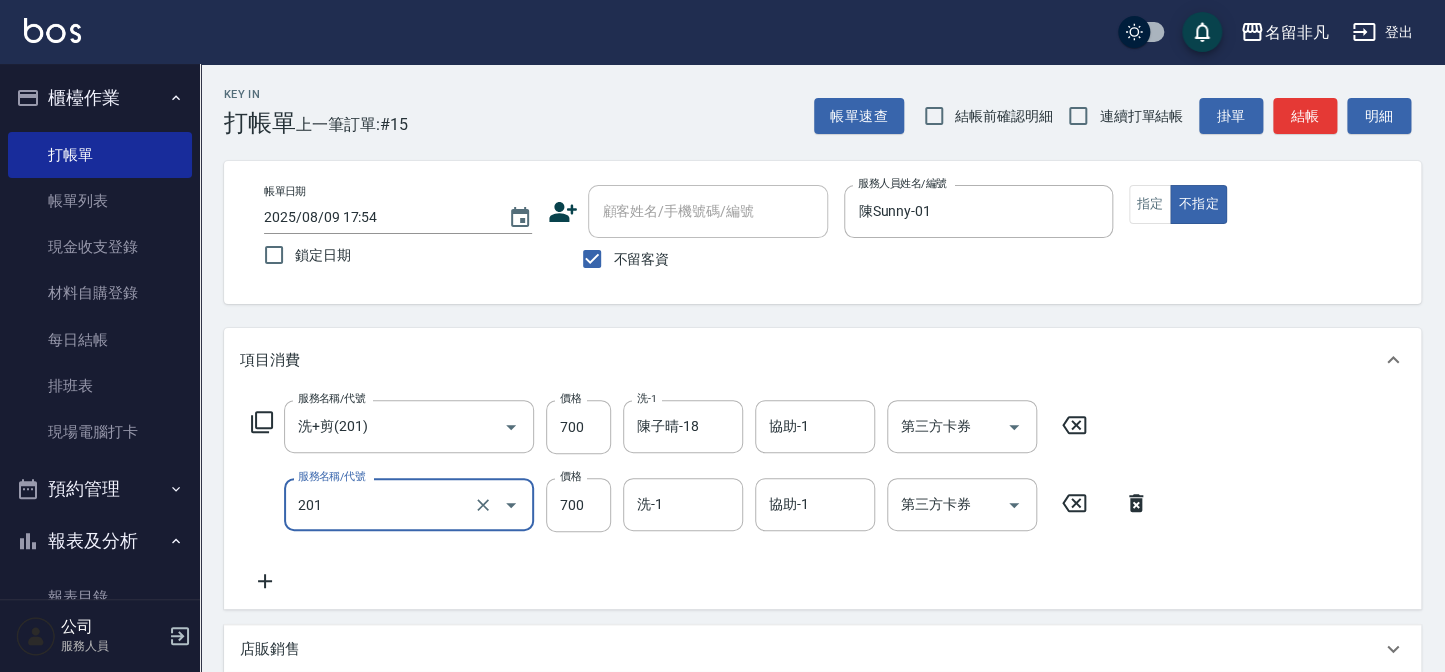 type on "洗+剪(201)" 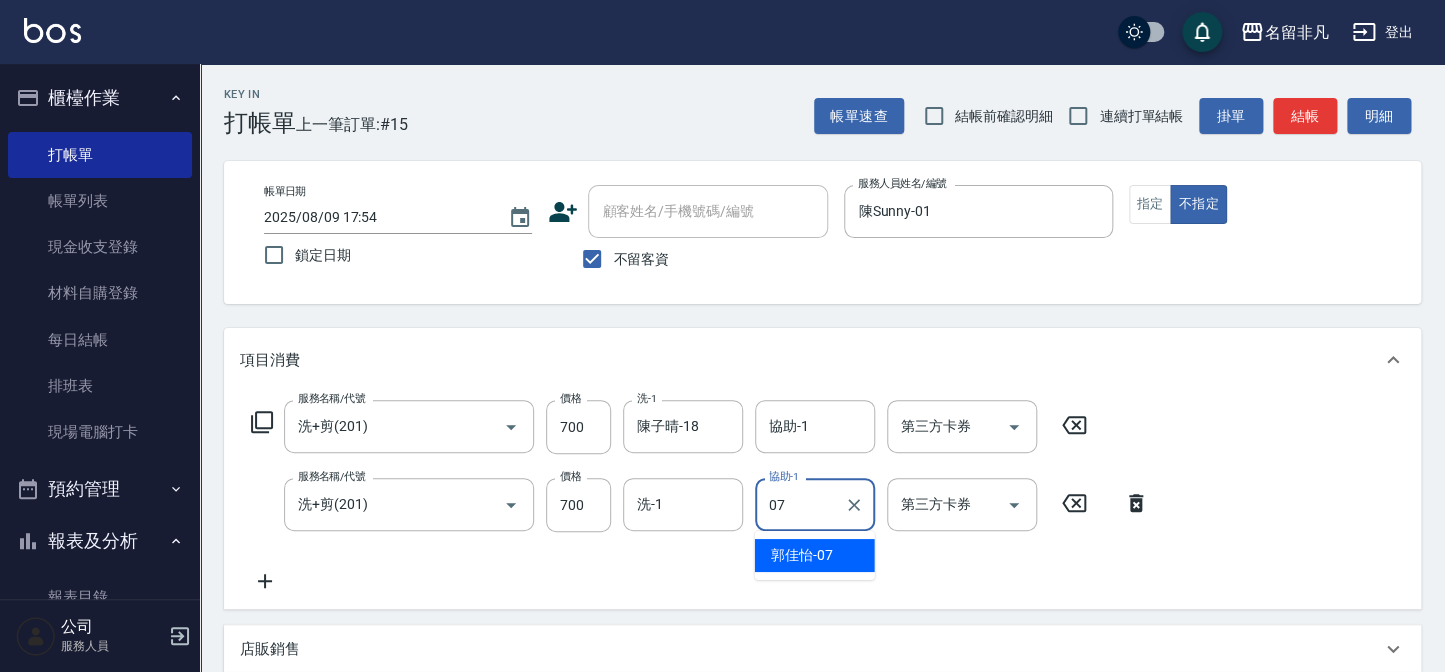 type on "郭佳怡-07" 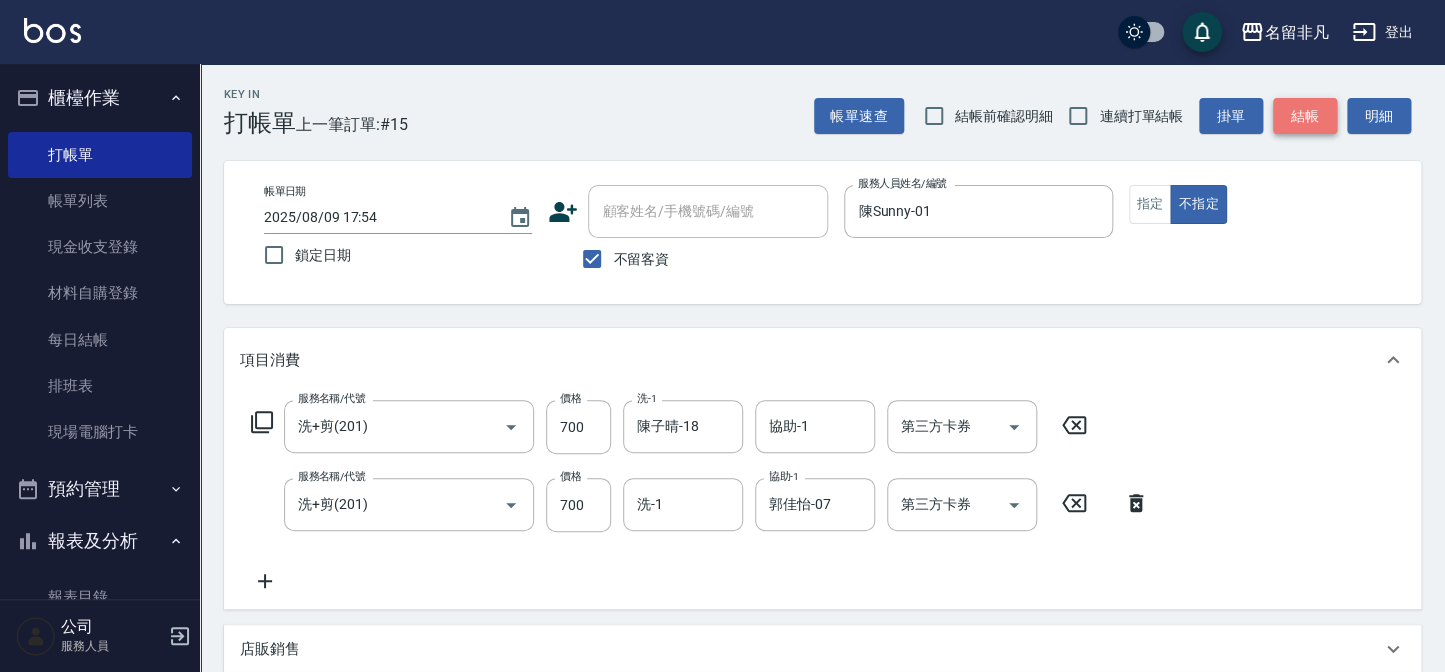 click on "結帳" at bounding box center [1305, 116] 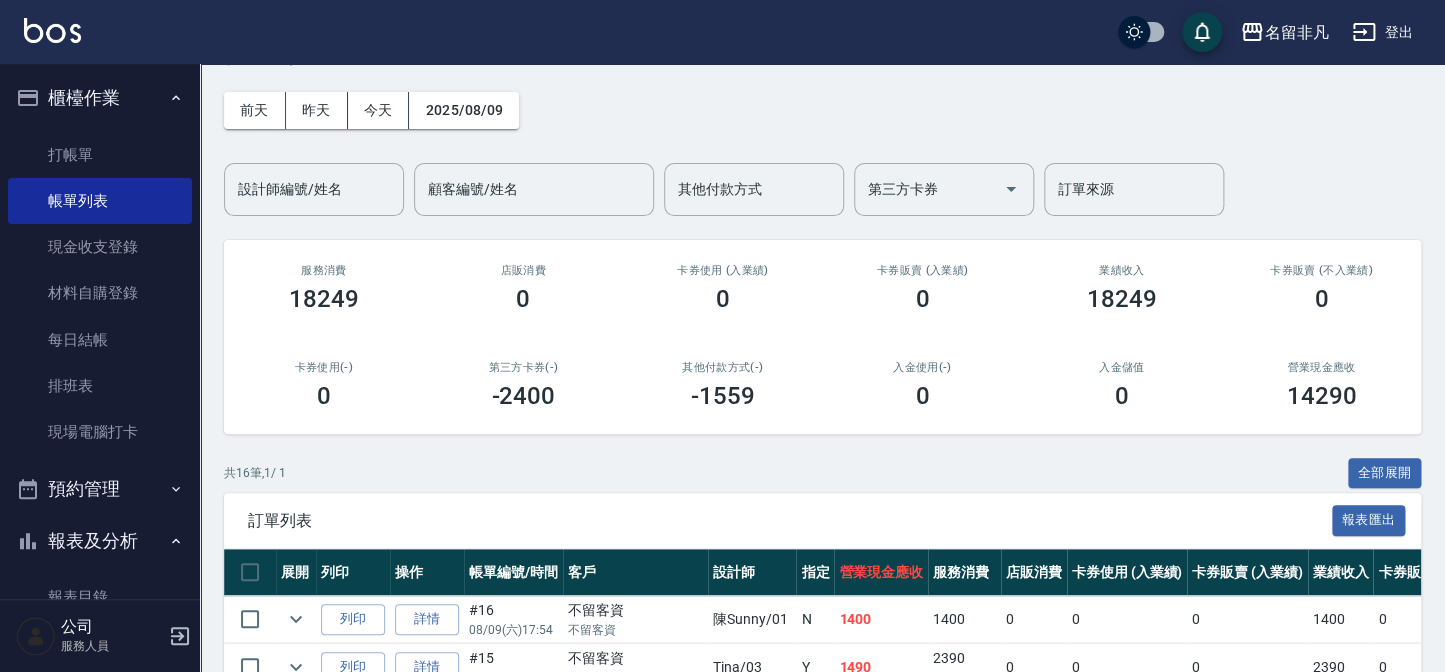 scroll, scrollTop: 363, scrollLeft: 0, axis: vertical 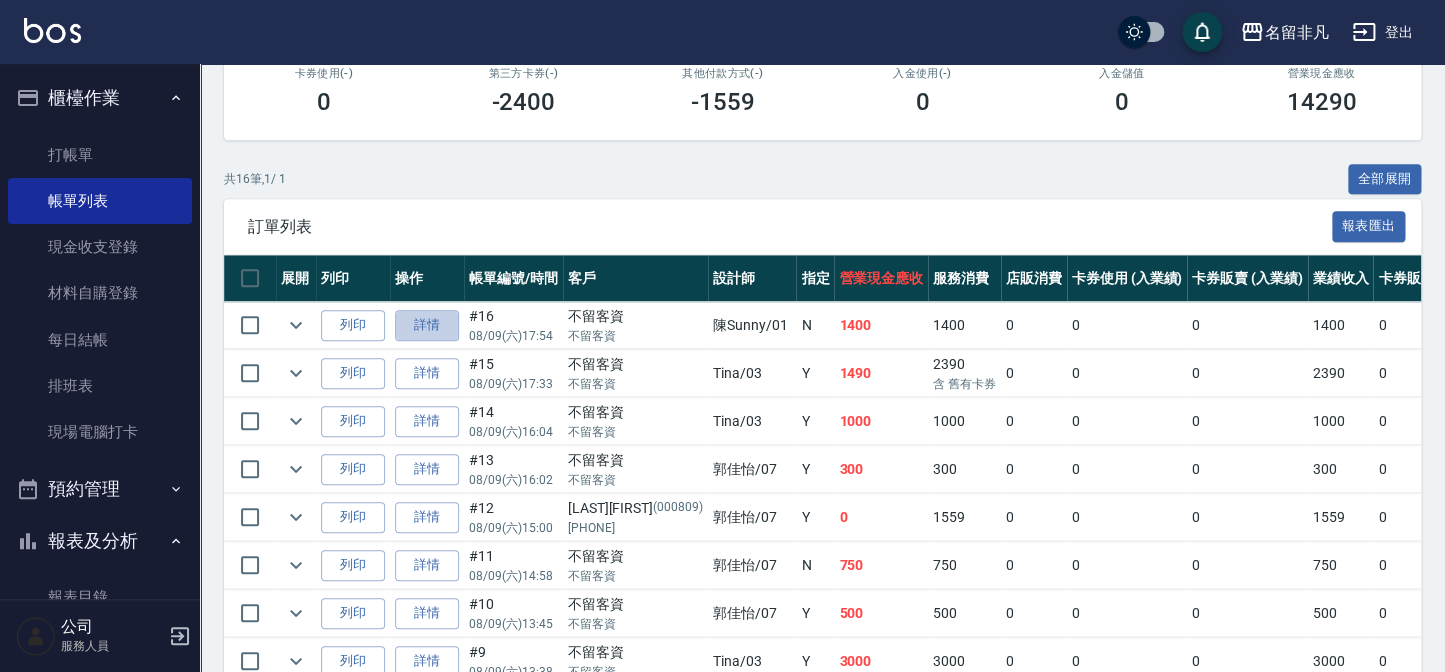 click on "詳情" at bounding box center (427, 325) 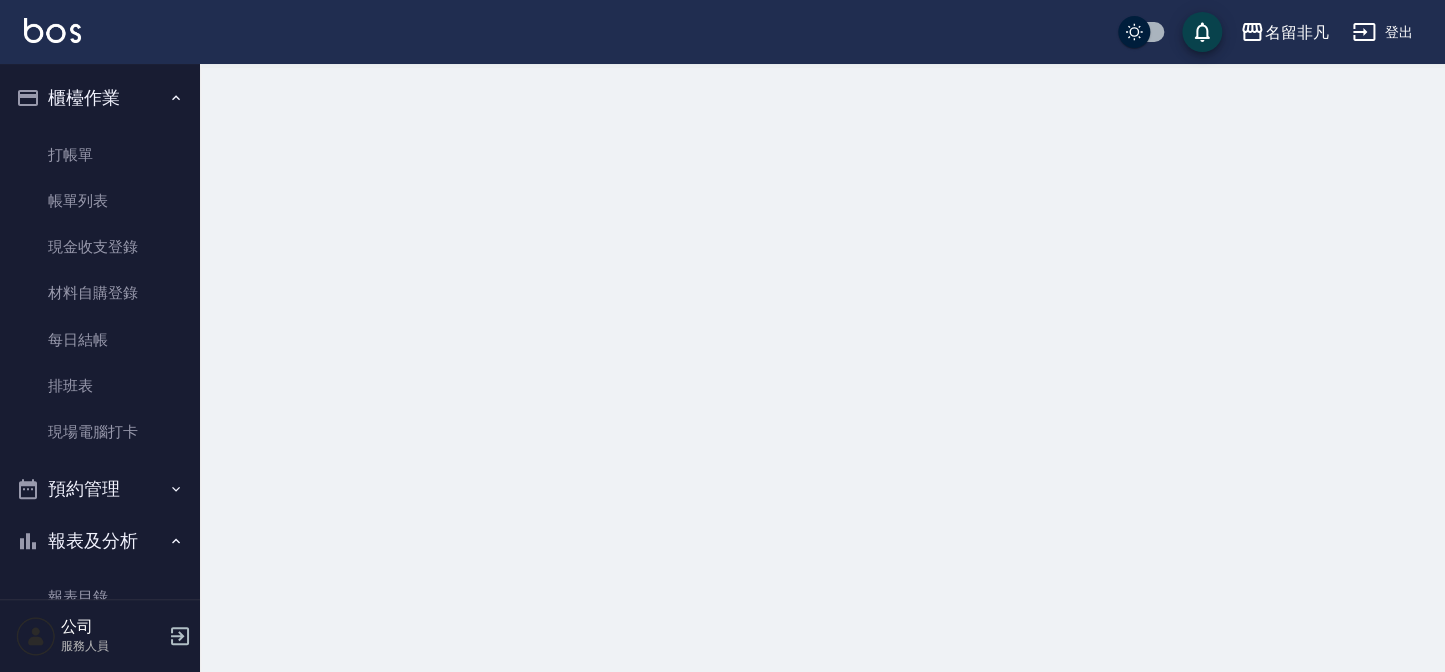 scroll, scrollTop: 0, scrollLeft: 0, axis: both 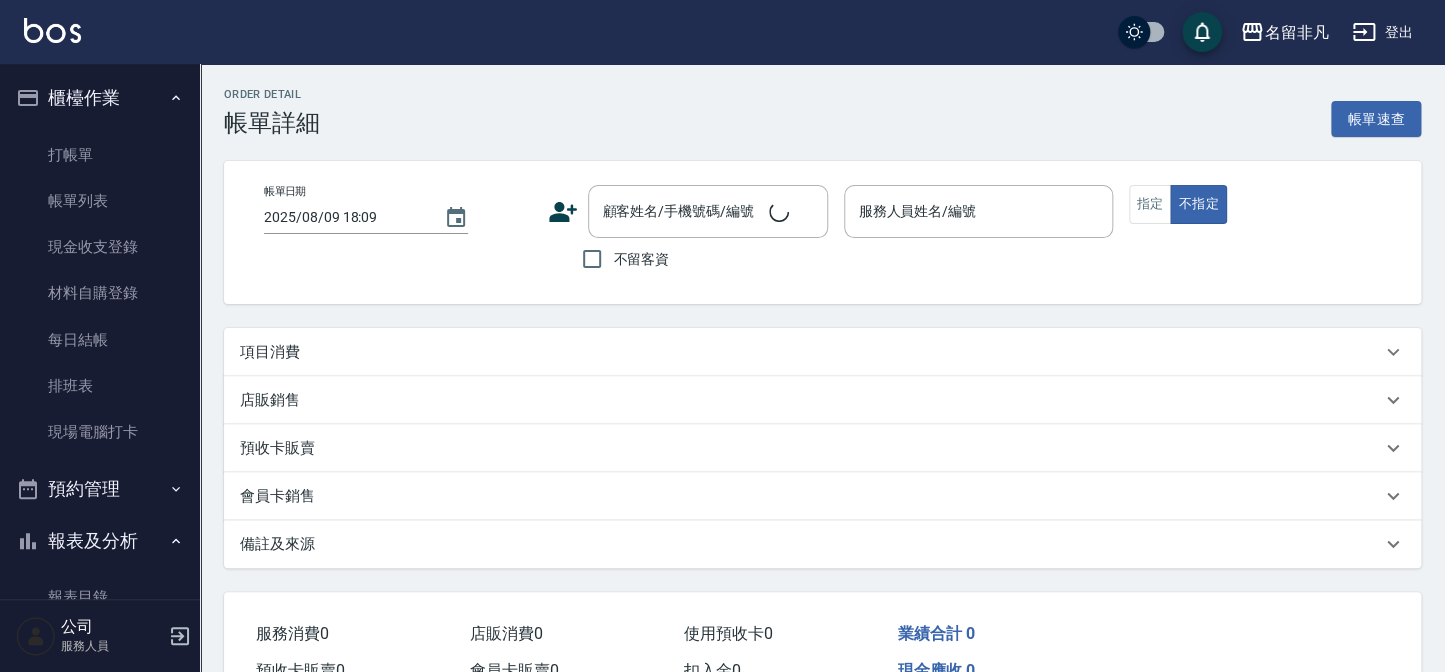 type on "2025/08/09 17:54" 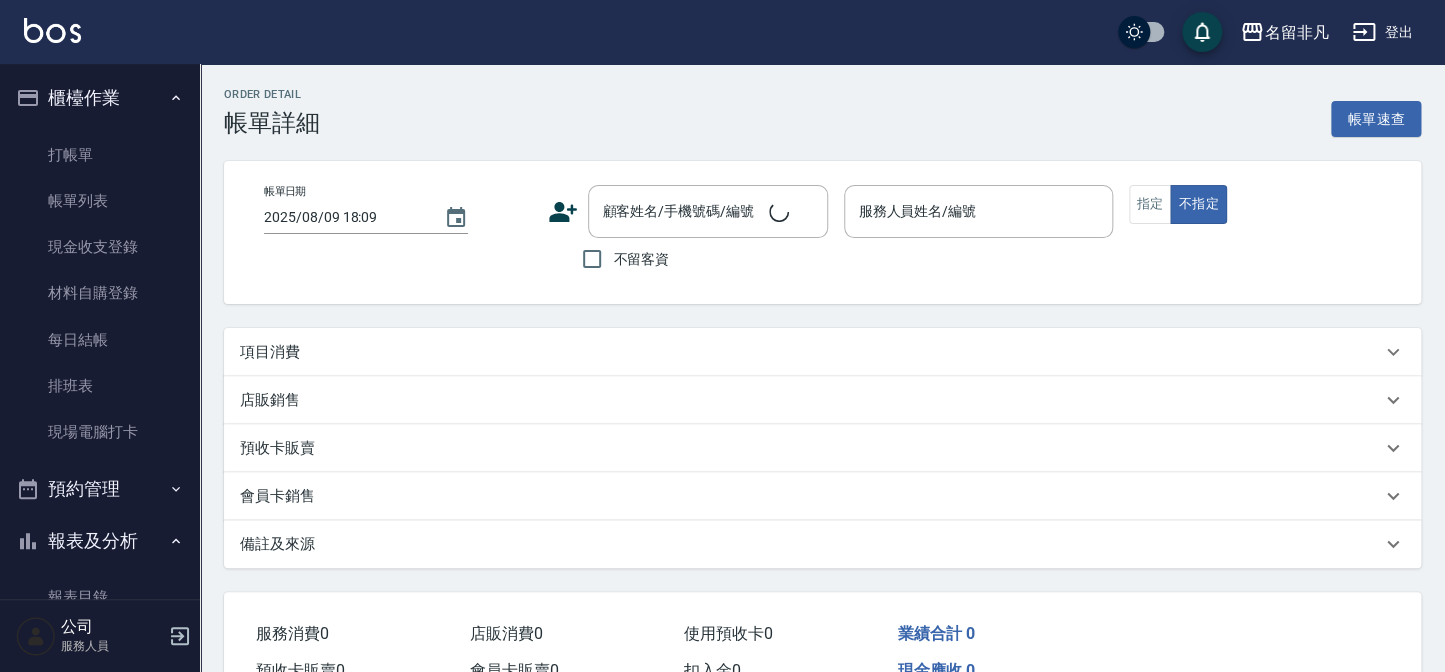 checkbox on "true" 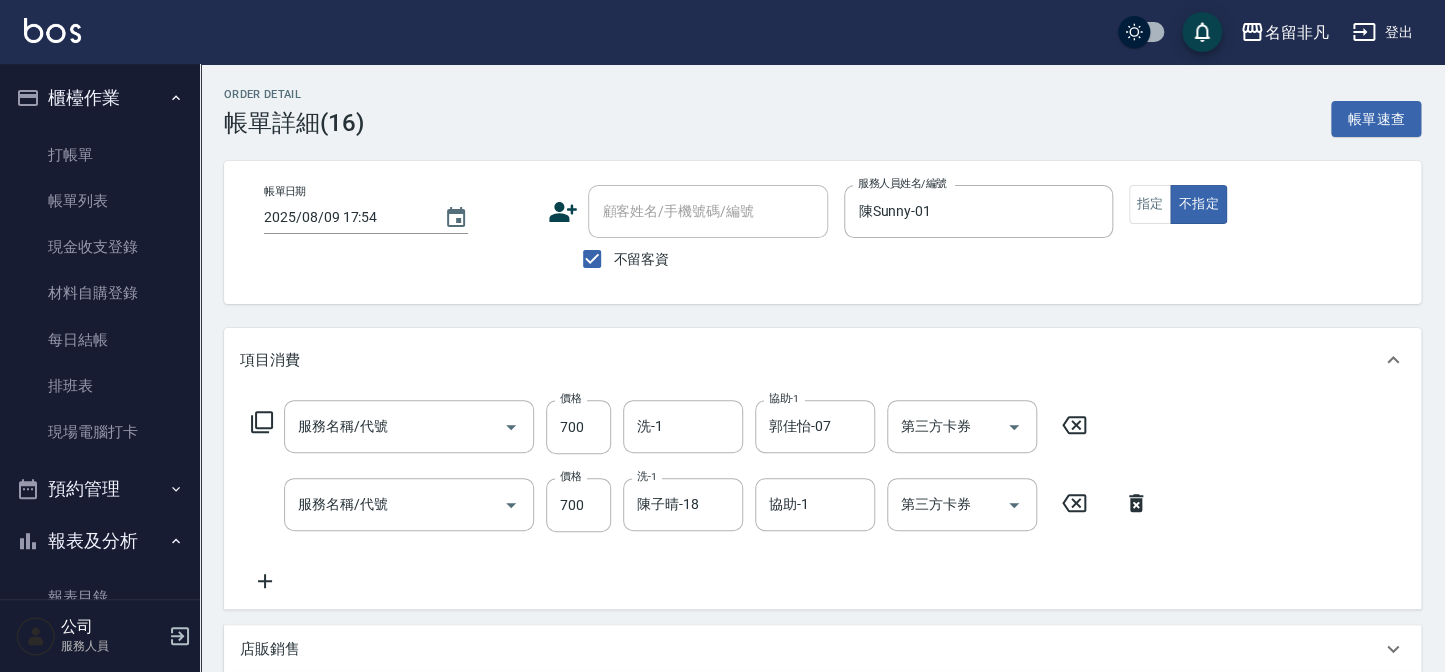 type on "洗+剪(201)" 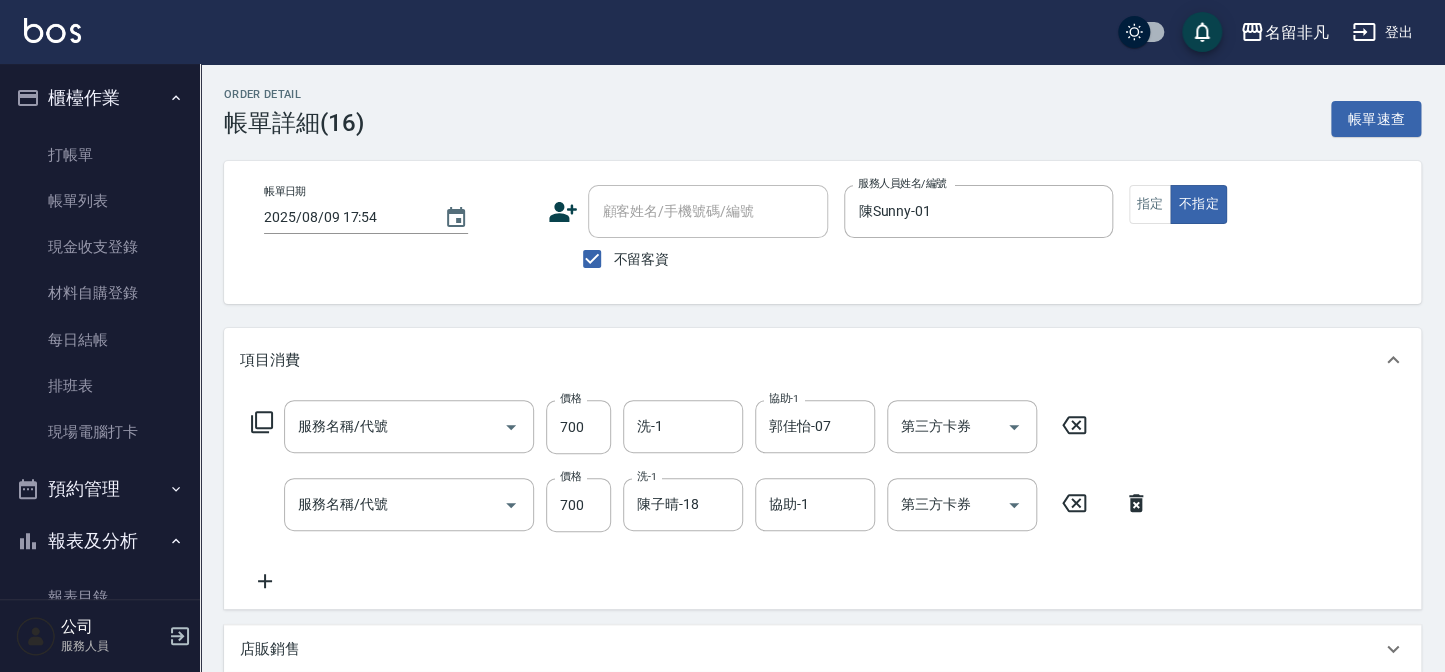 type on "洗+剪(201)" 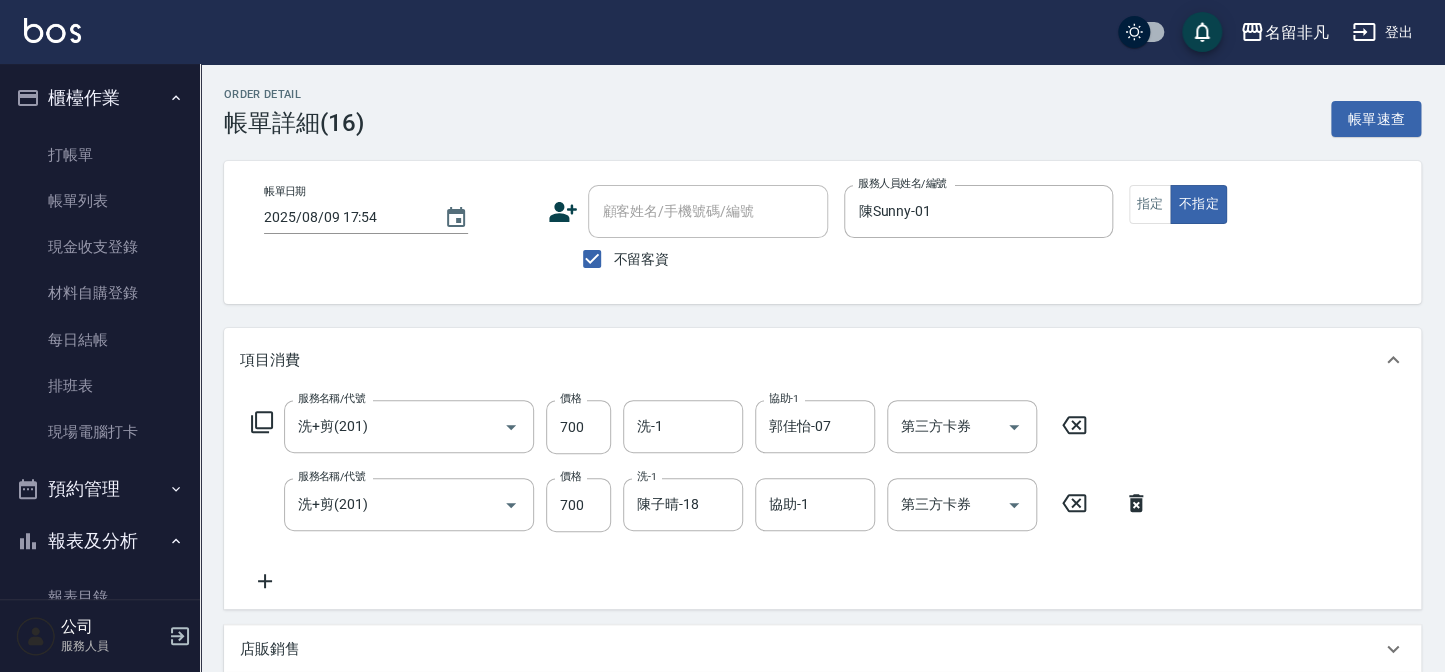 click 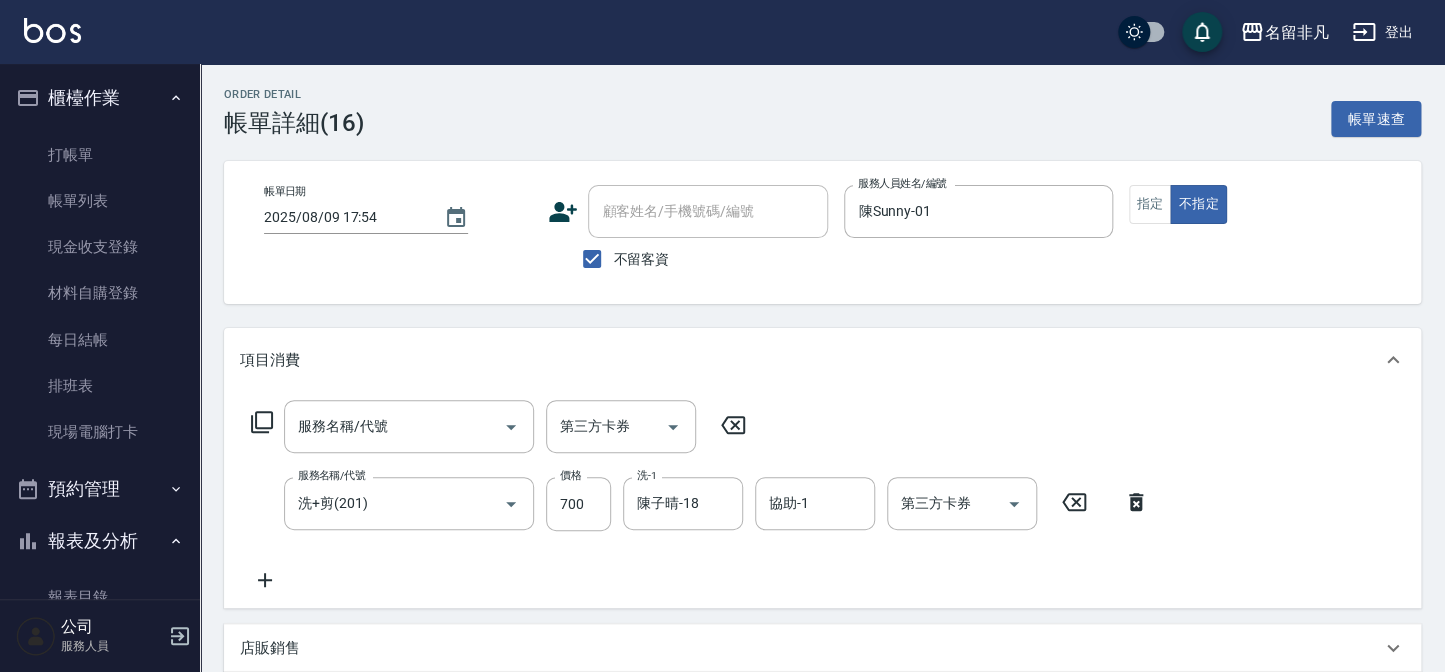 click 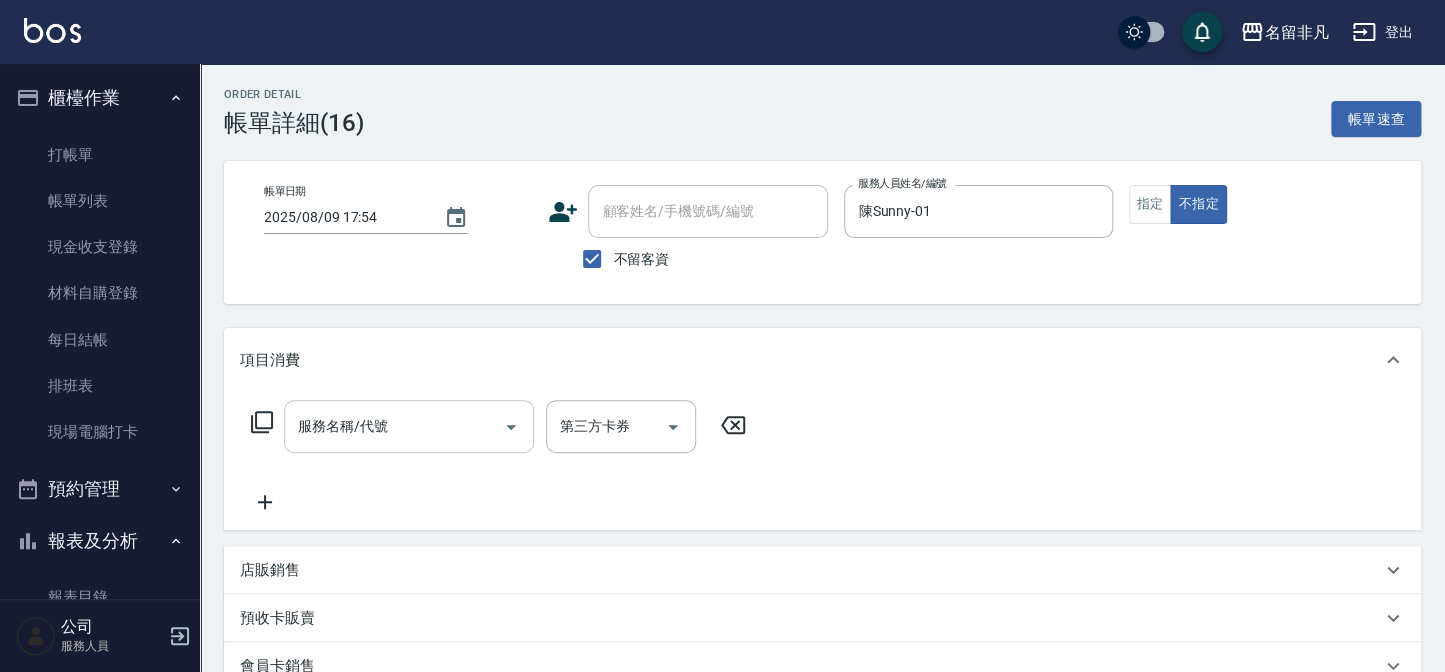 drag, startPoint x: 373, startPoint y: 427, endPoint x: 375, endPoint y: 404, distance: 23.086792 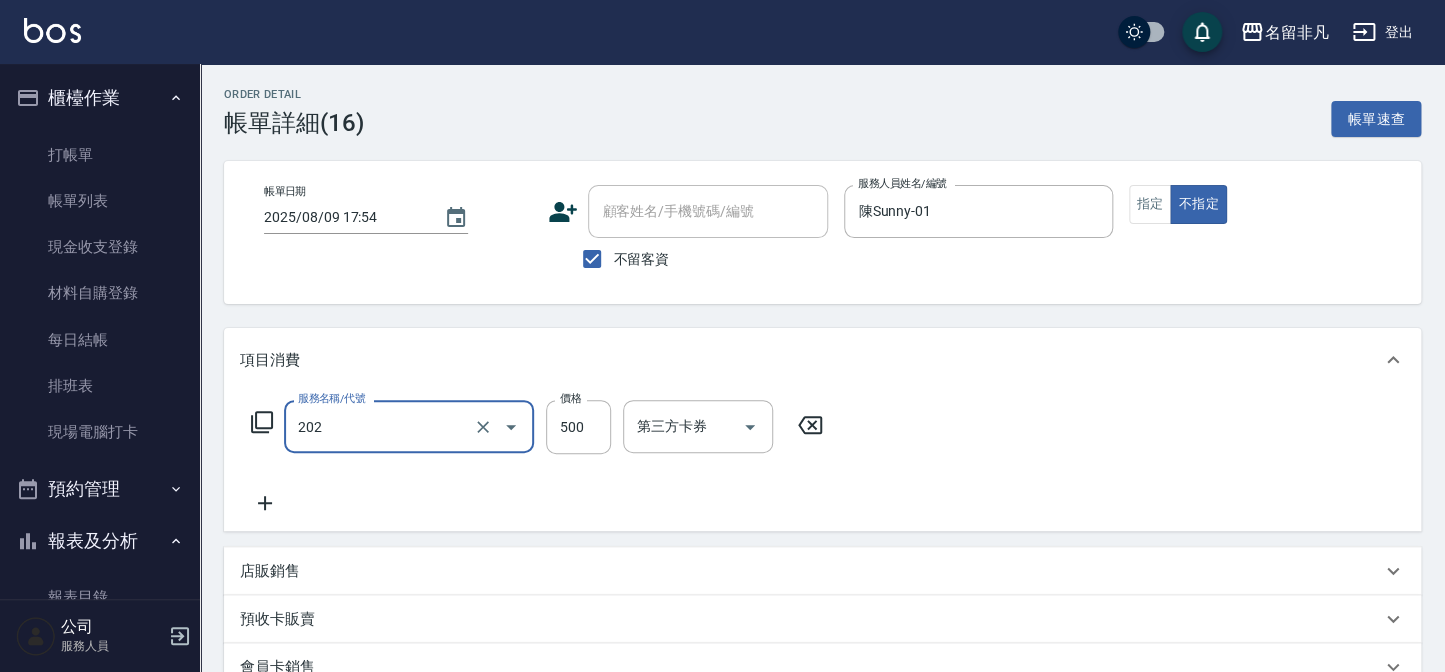 type on "剪髮(202)" 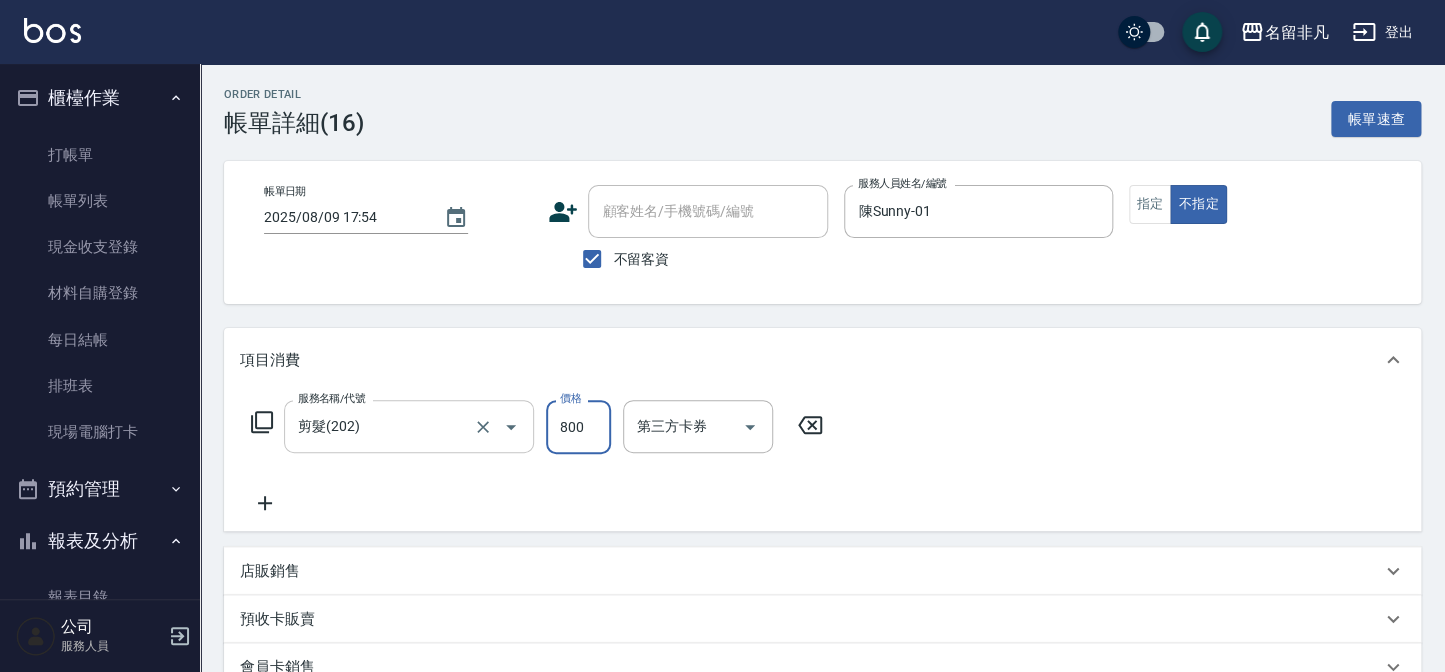 type on "800" 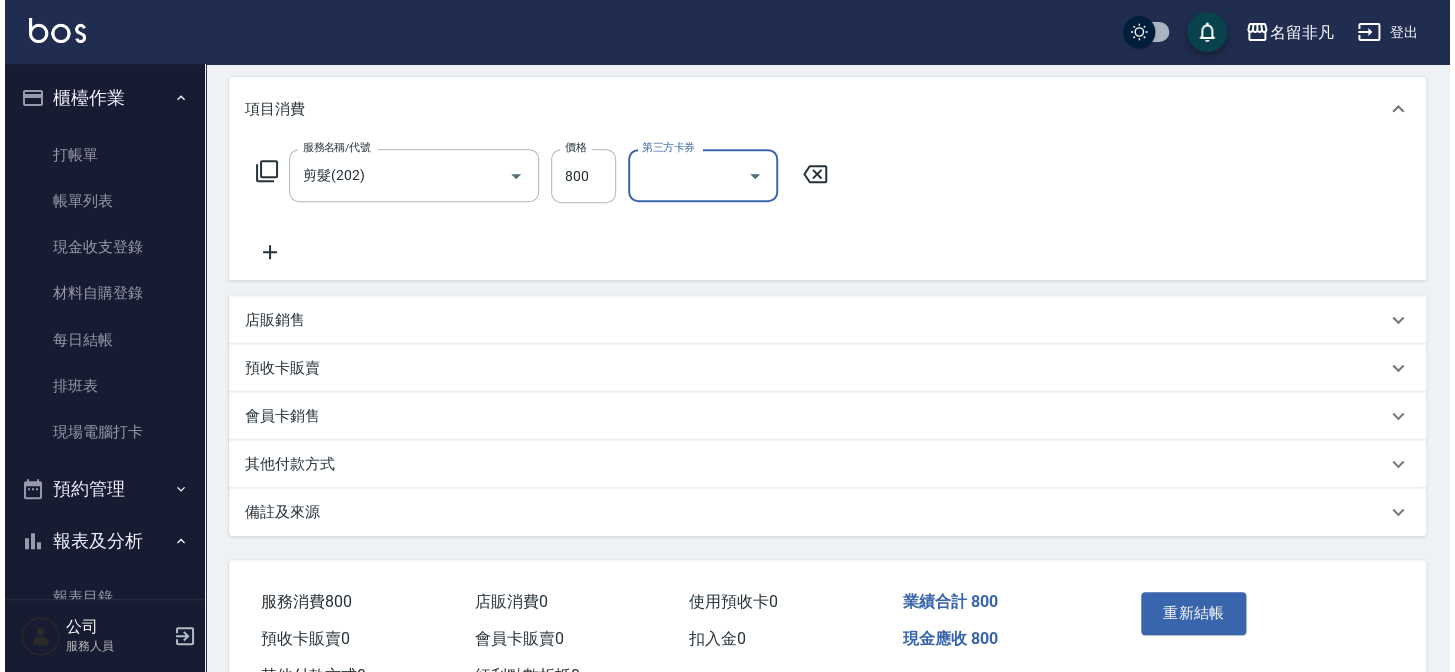 scroll, scrollTop: 327, scrollLeft: 0, axis: vertical 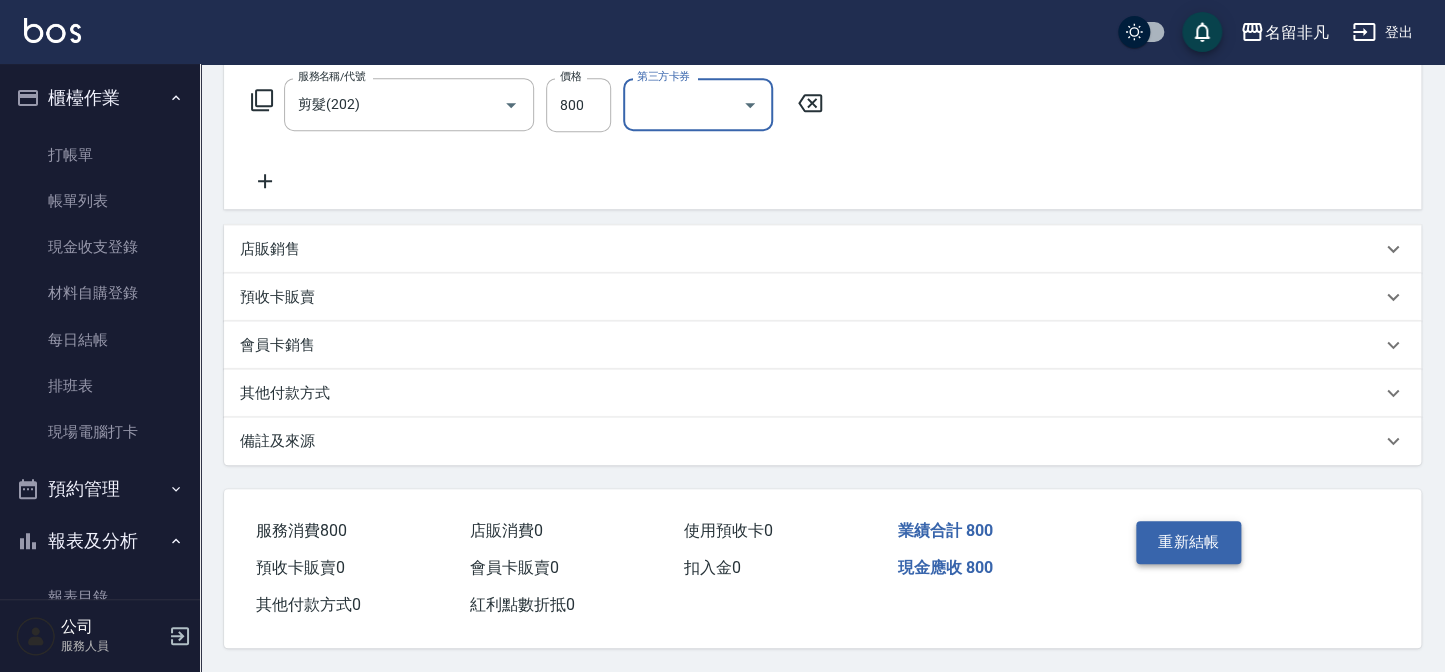 click on "重新結帳" at bounding box center [1189, 542] 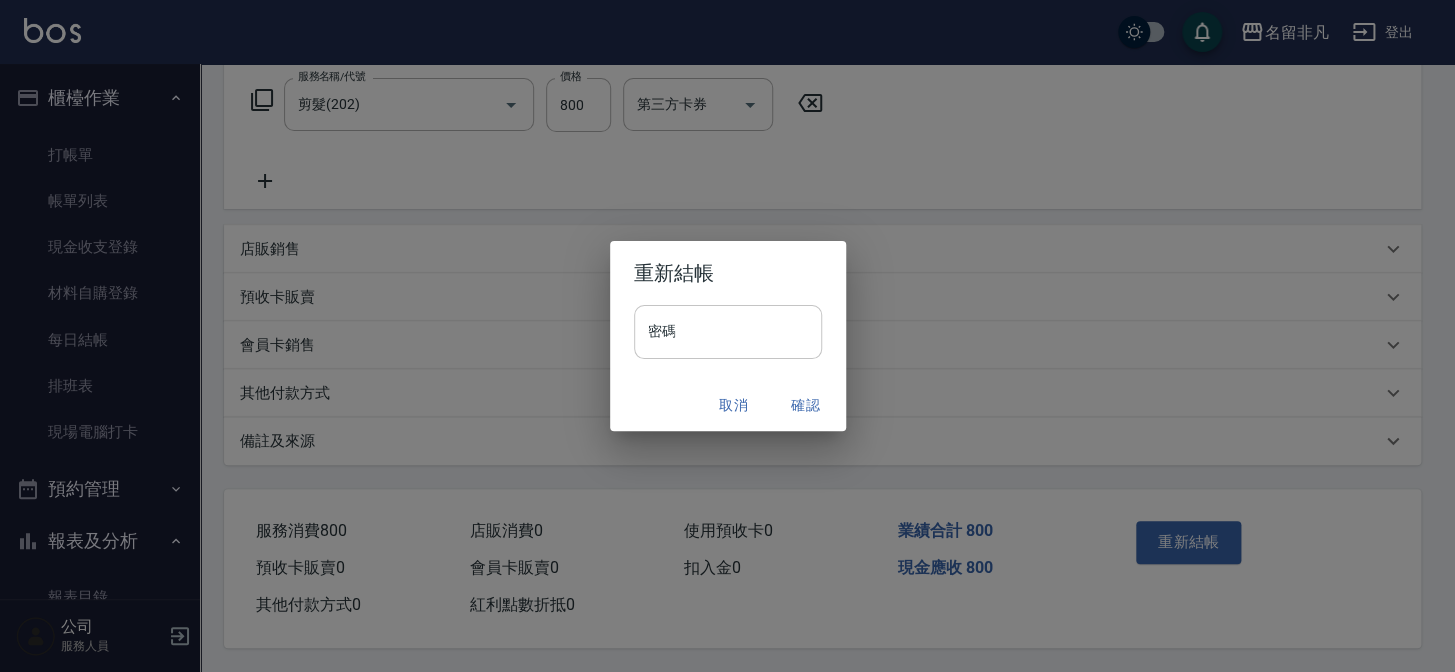 click on "密碼" at bounding box center [728, 332] 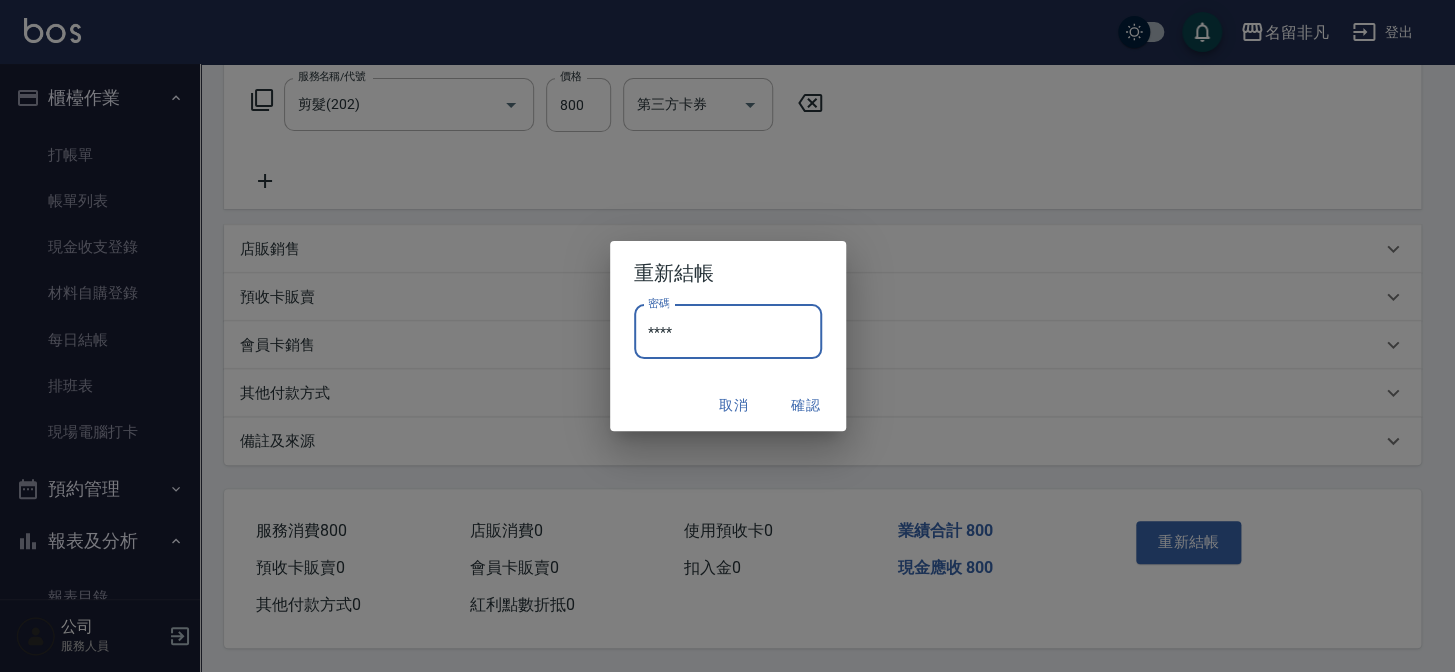 type on "****" 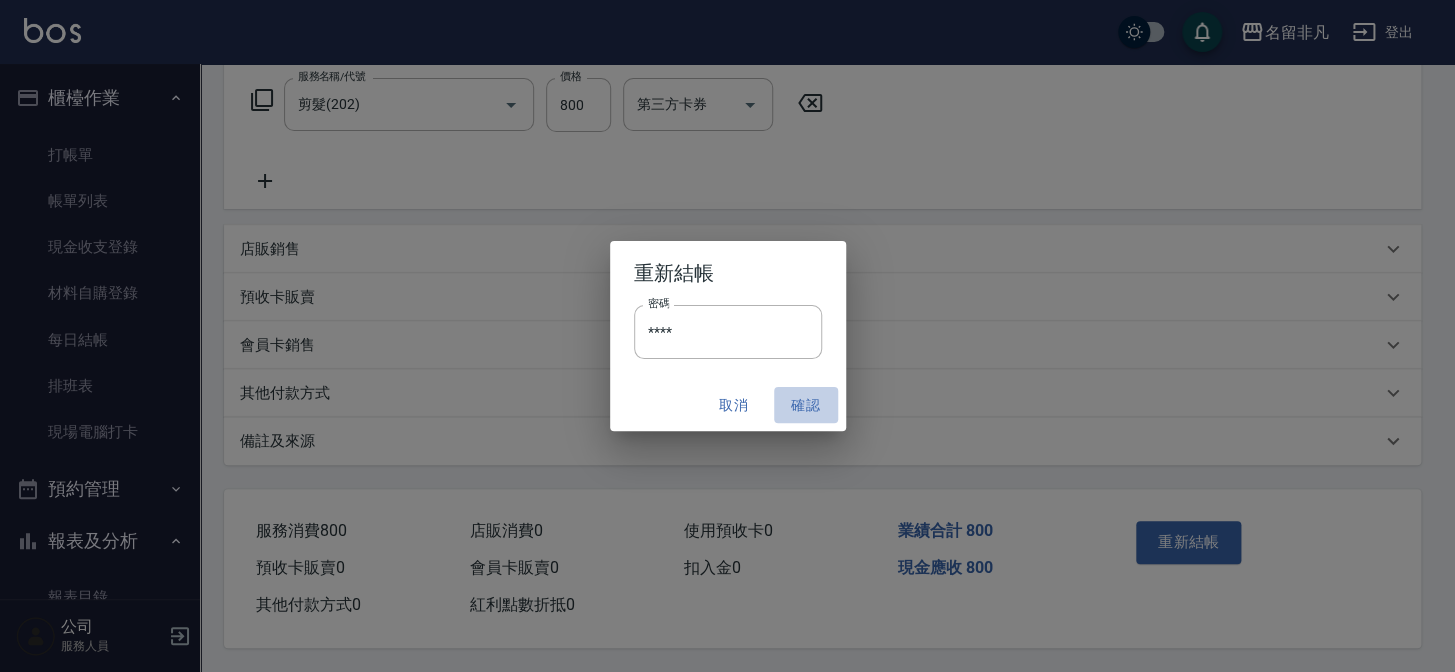 click on "確認" at bounding box center (806, 405) 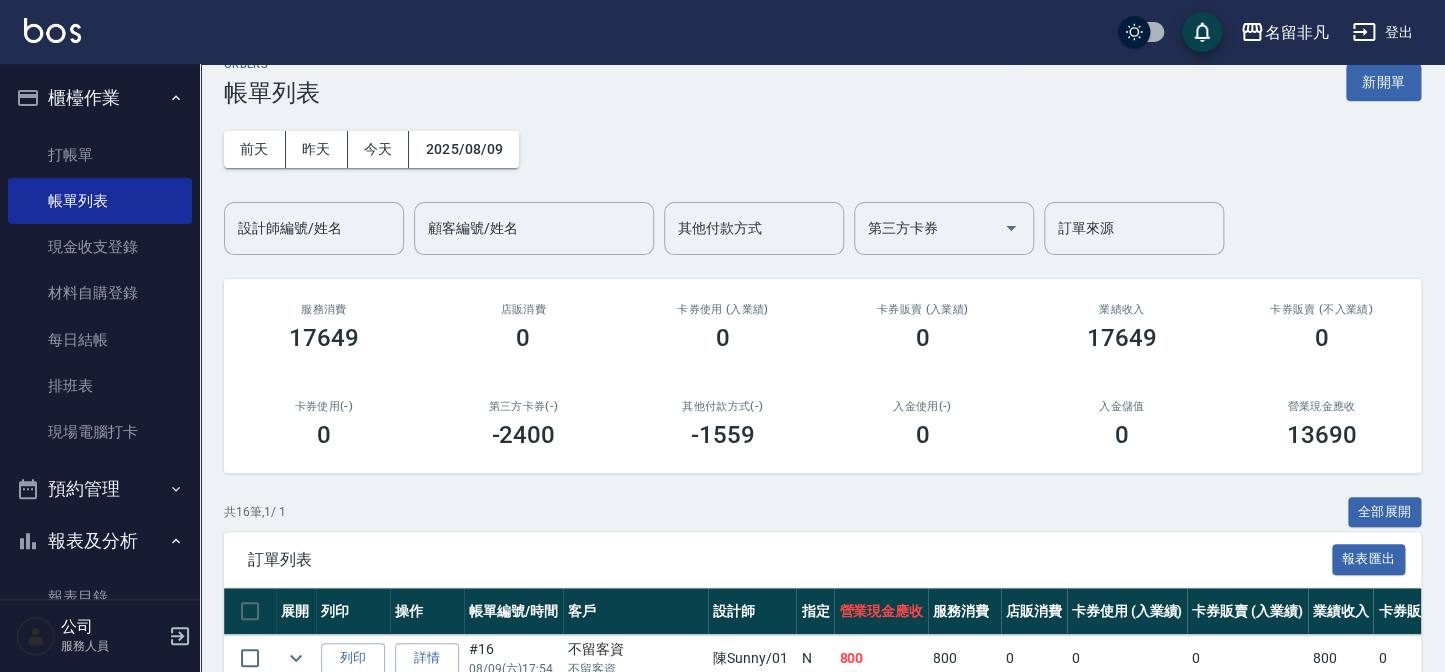 scroll, scrollTop: 0, scrollLeft: 0, axis: both 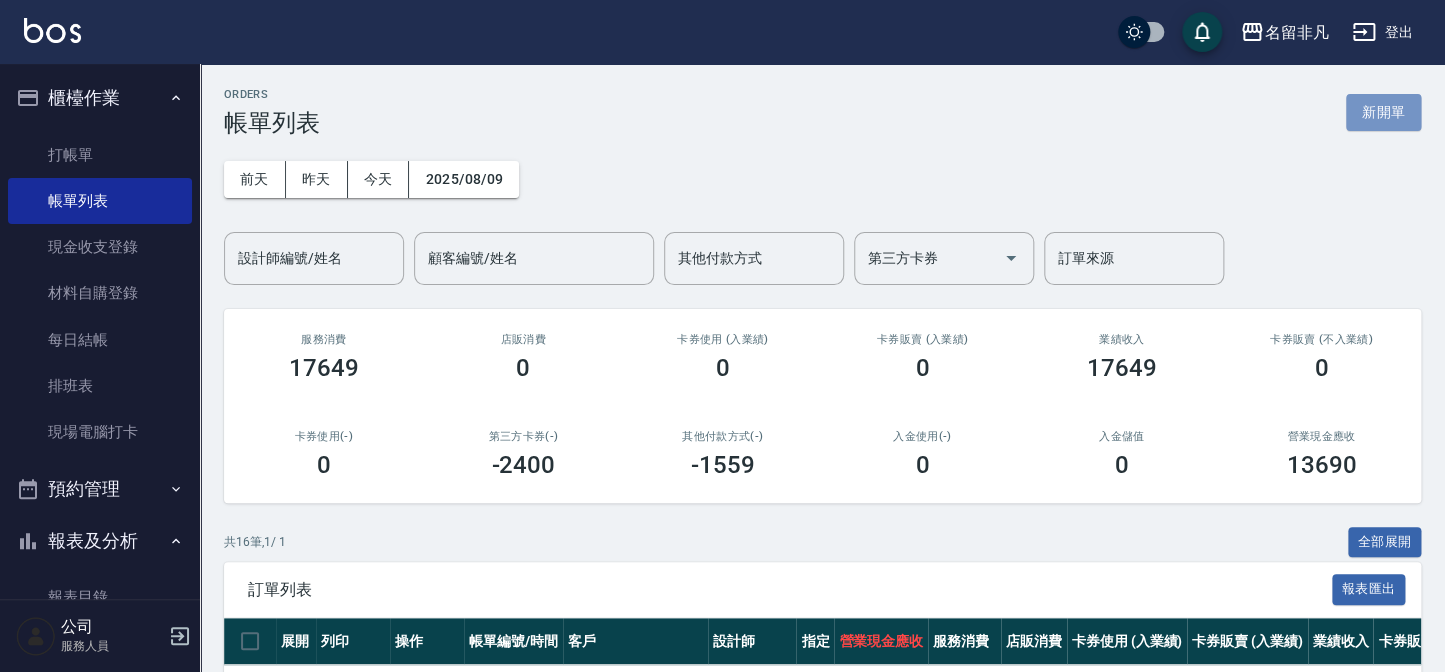 drag, startPoint x: 1377, startPoint y: 100, endPoint x: 1339, endPoint y: 130, distance: 48.414875 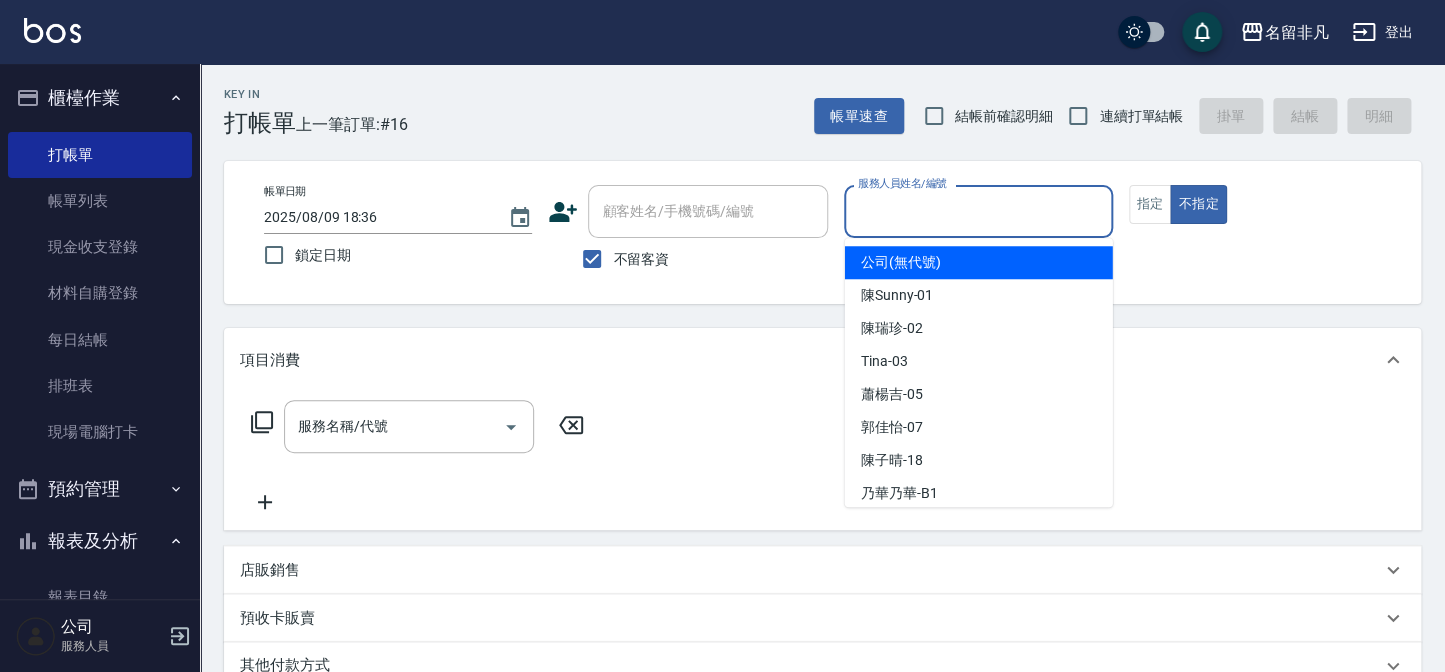 click on "服務人員姓名/編號" at bounding box center (978, 211) 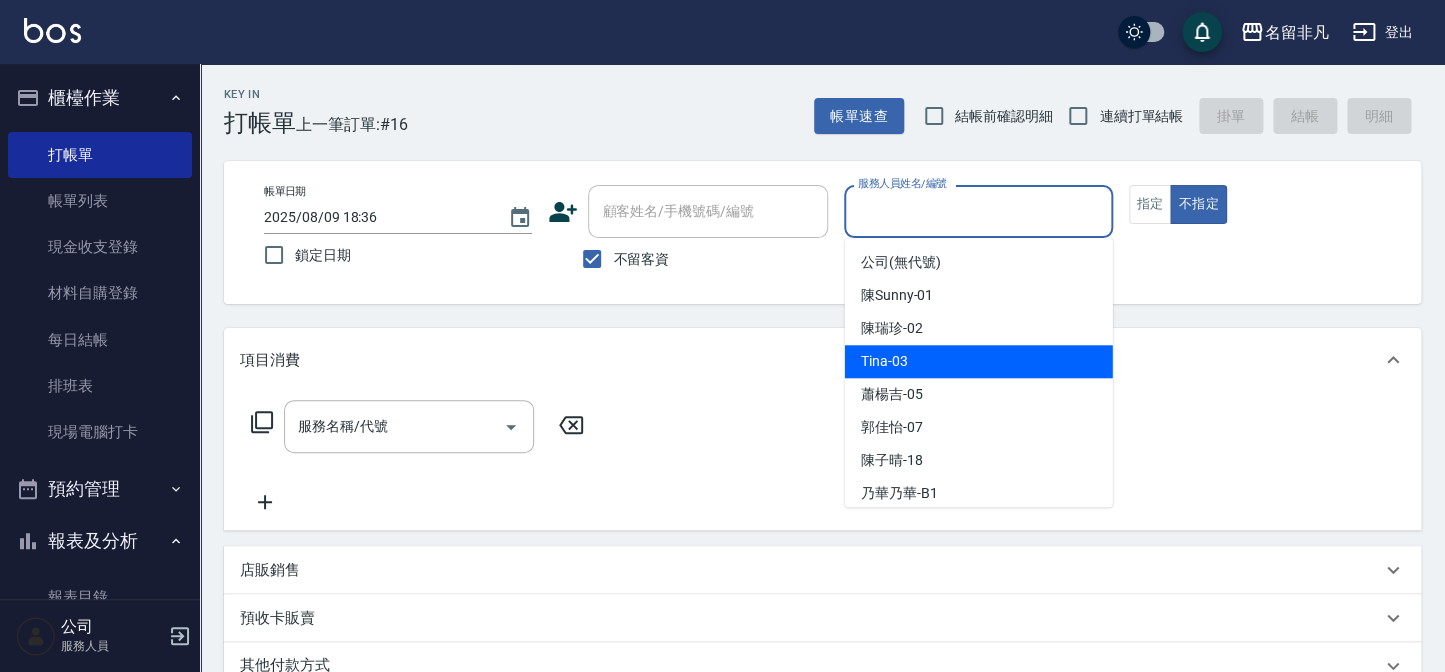 drag, startPoint x: 994, startPoint y: 360, endPoint x: 1034, endPoint y: 307, distance: 66.4003 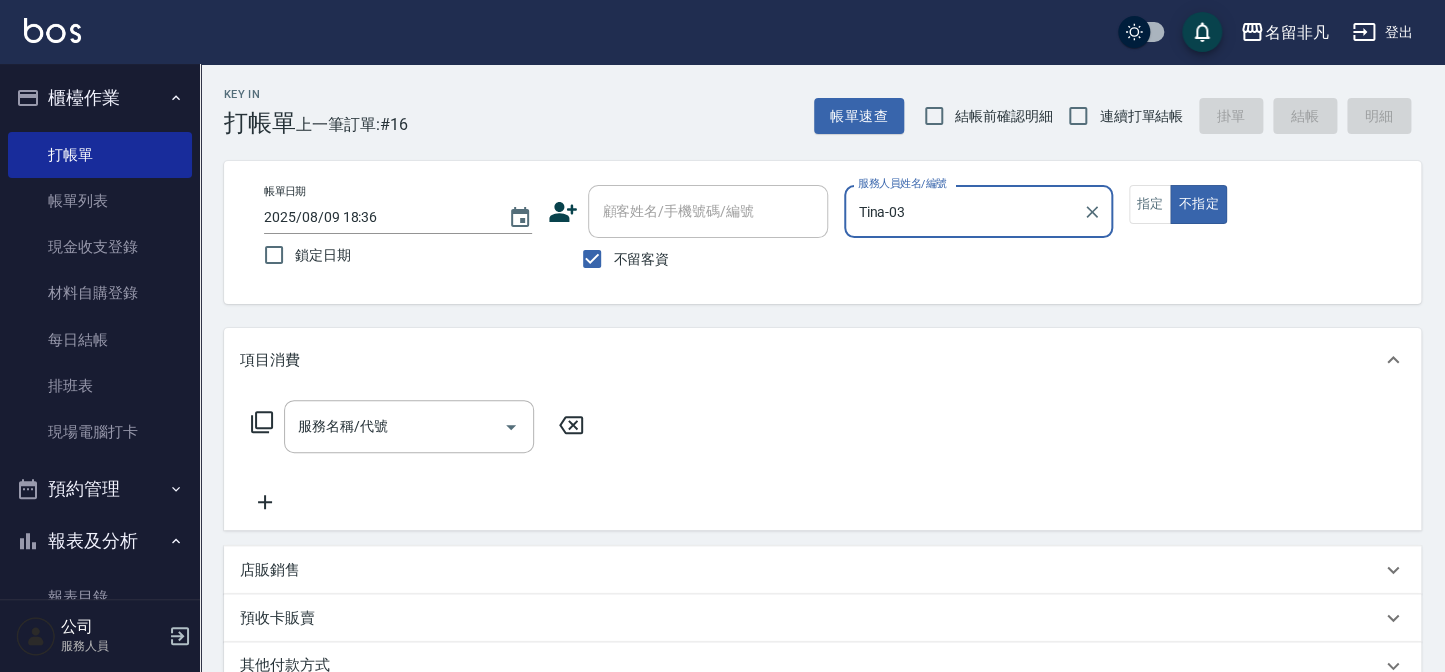 drag, startPoint x: 1143, startPoint y: 207, endPoint x: 1118, endPoint y: 210, distance: 25.179358 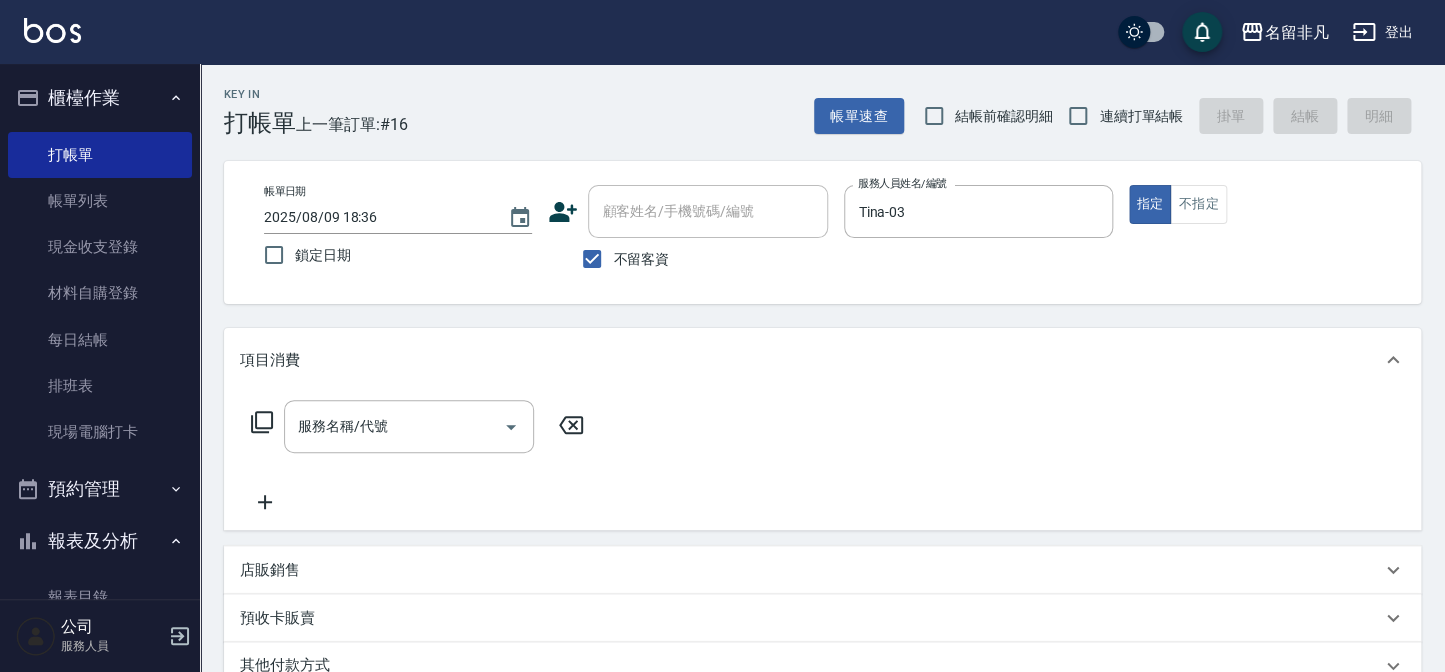 click 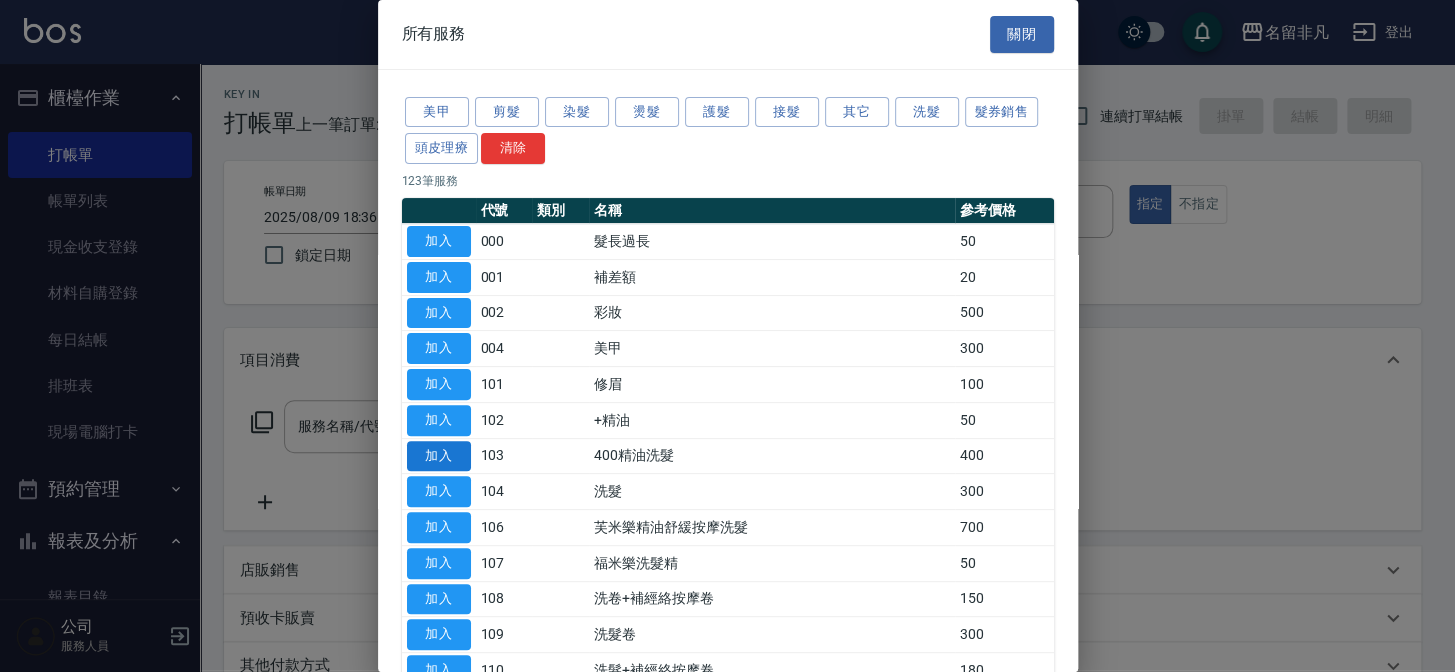 click on "加入" at bounding box center [439, 456] 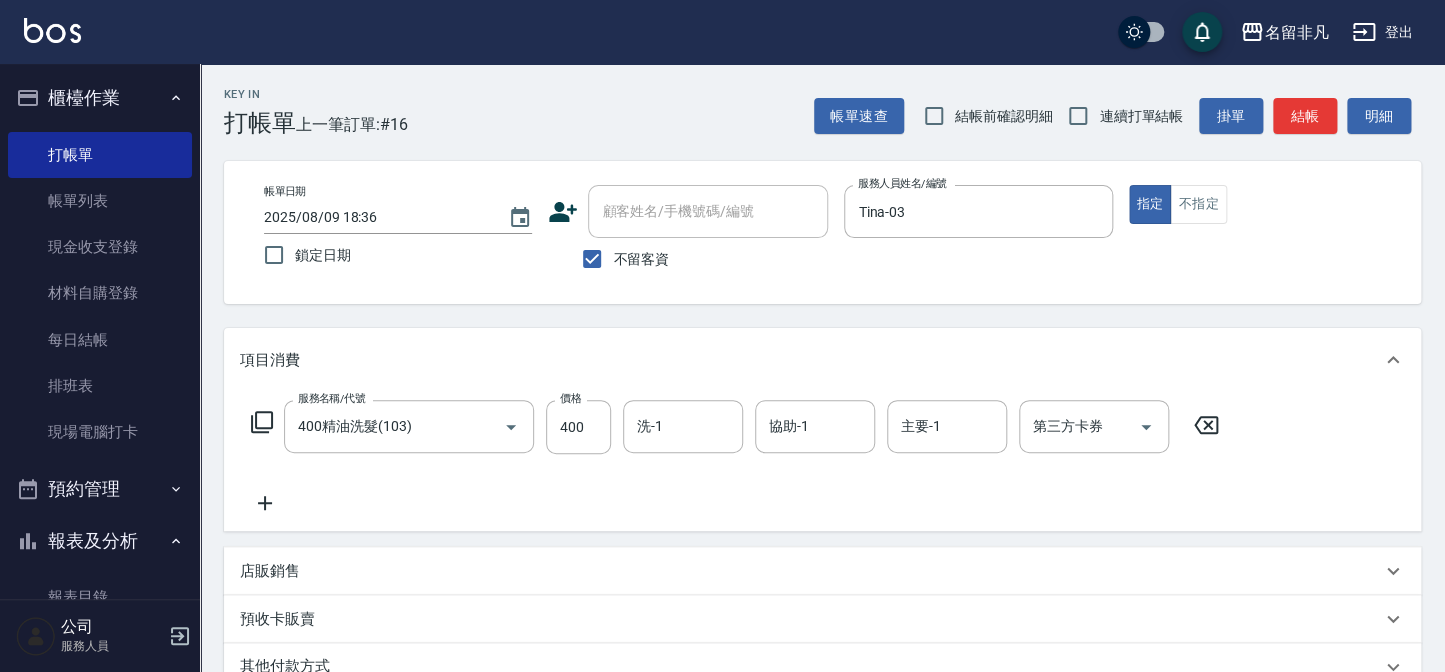 click 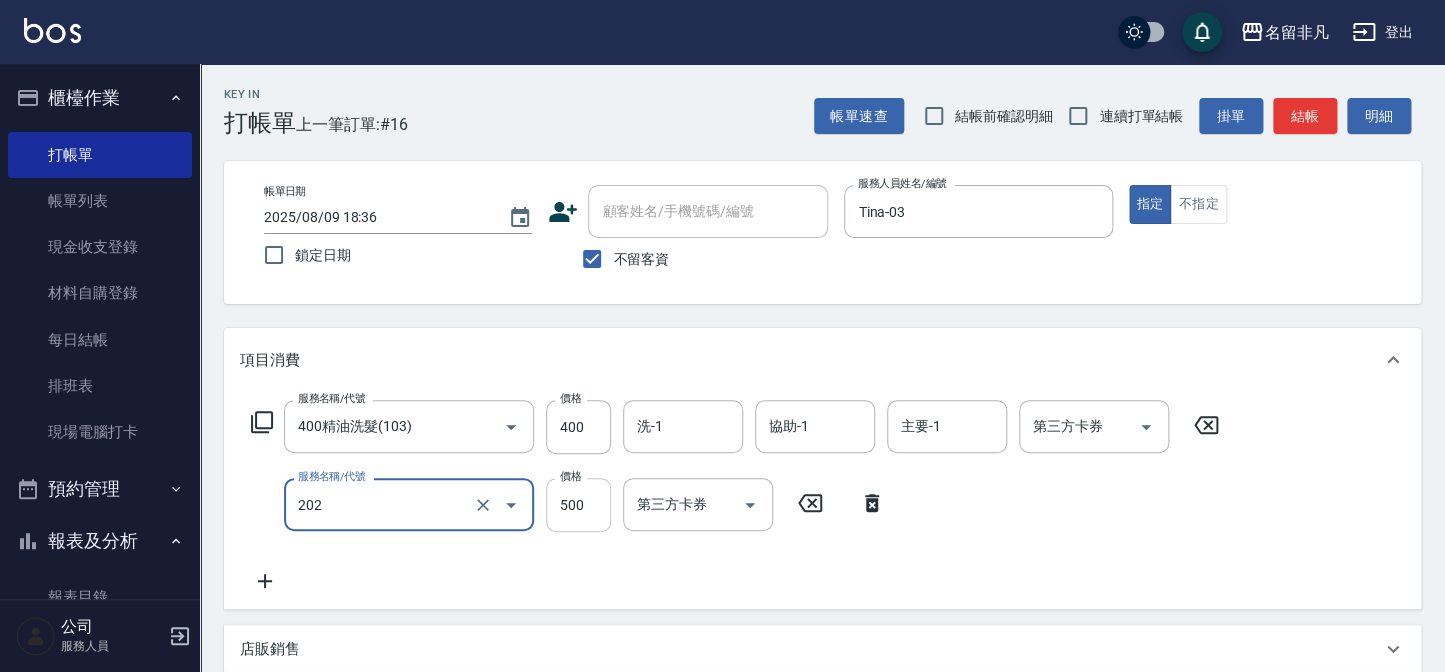 type on "剪髮(202)" 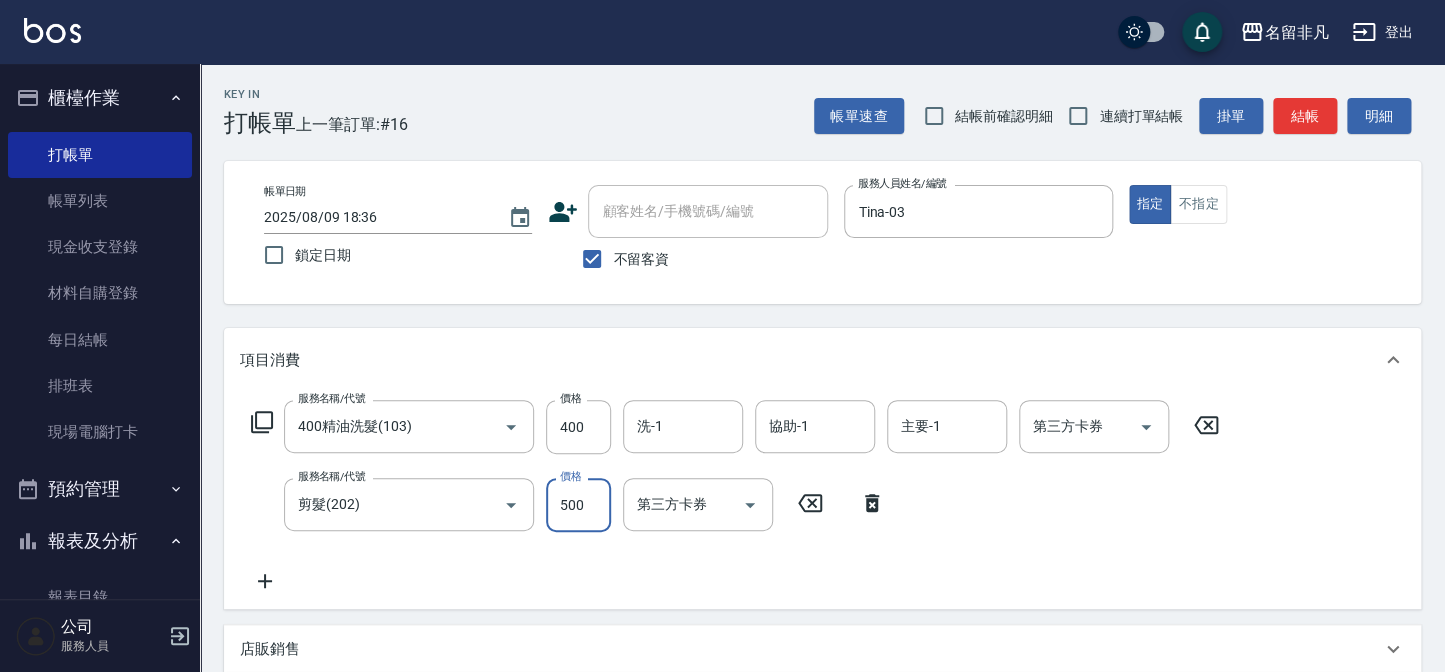 click on "500" at bounding box center (578, 505) 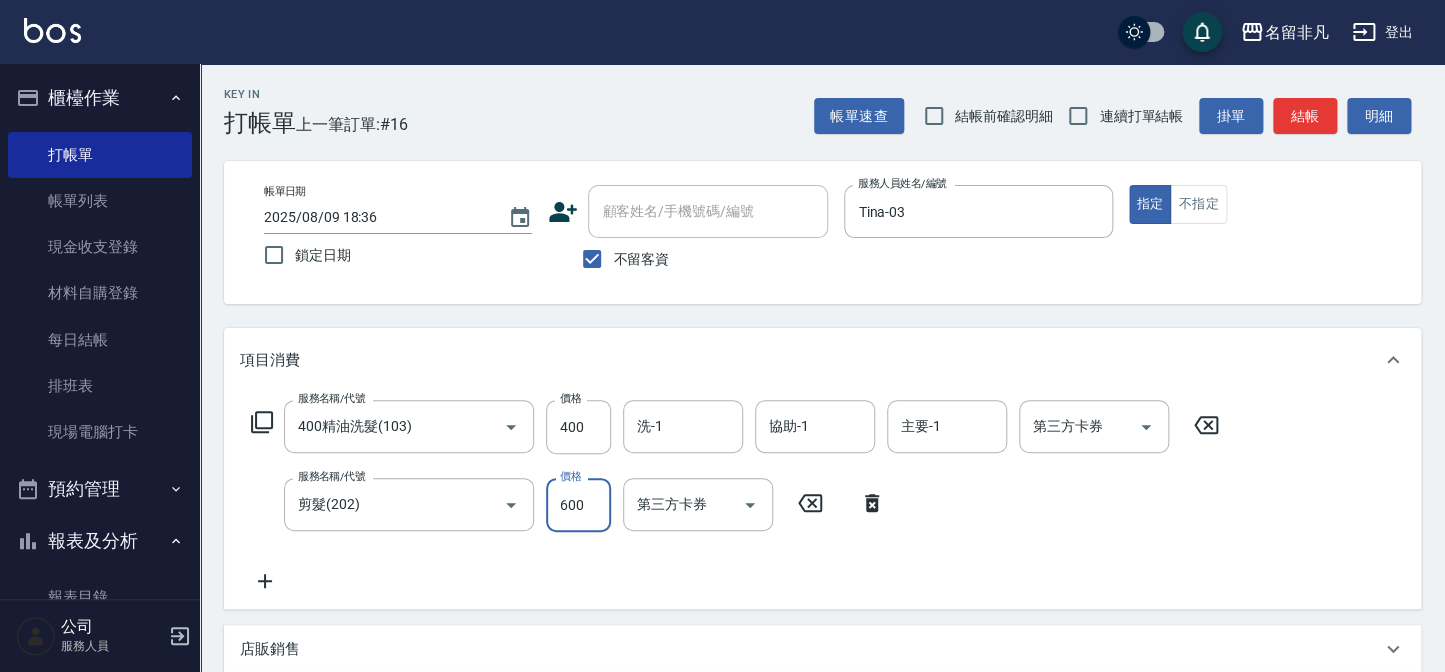 type on "600" 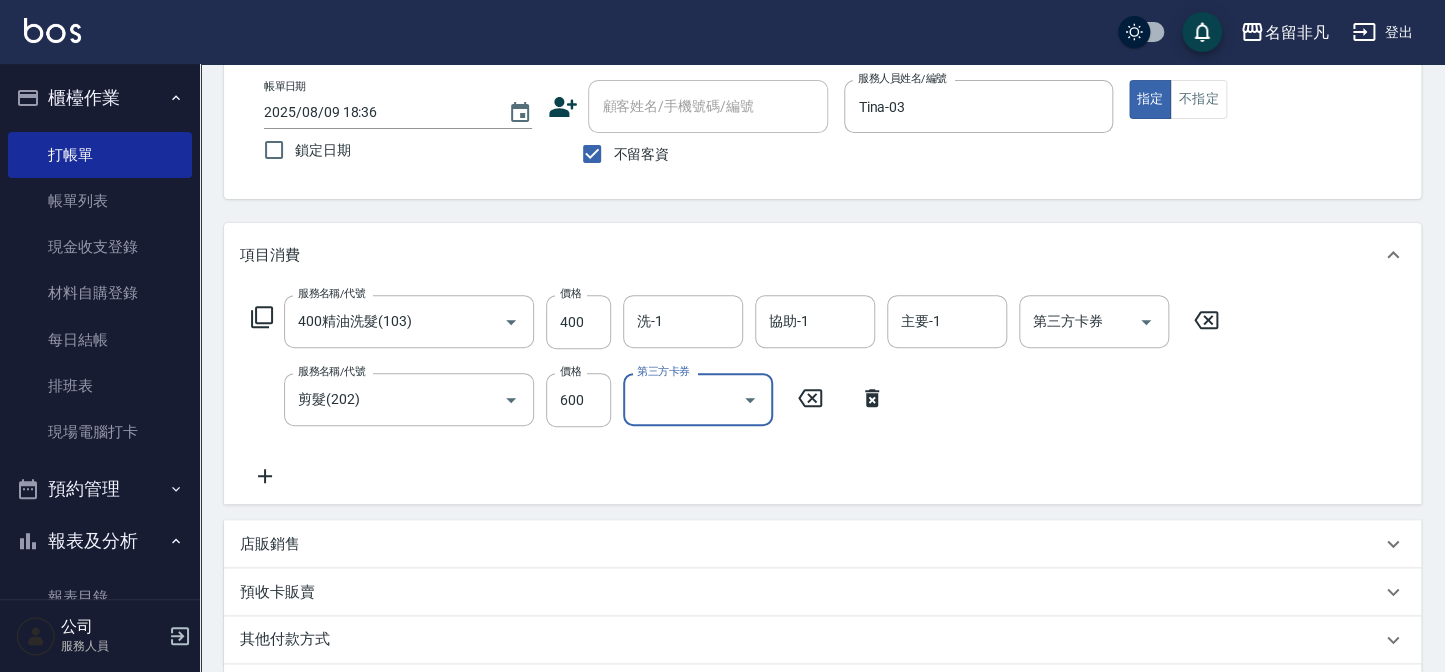 scroll, scrollTop: 0, scrollLeft: 0, axis: both 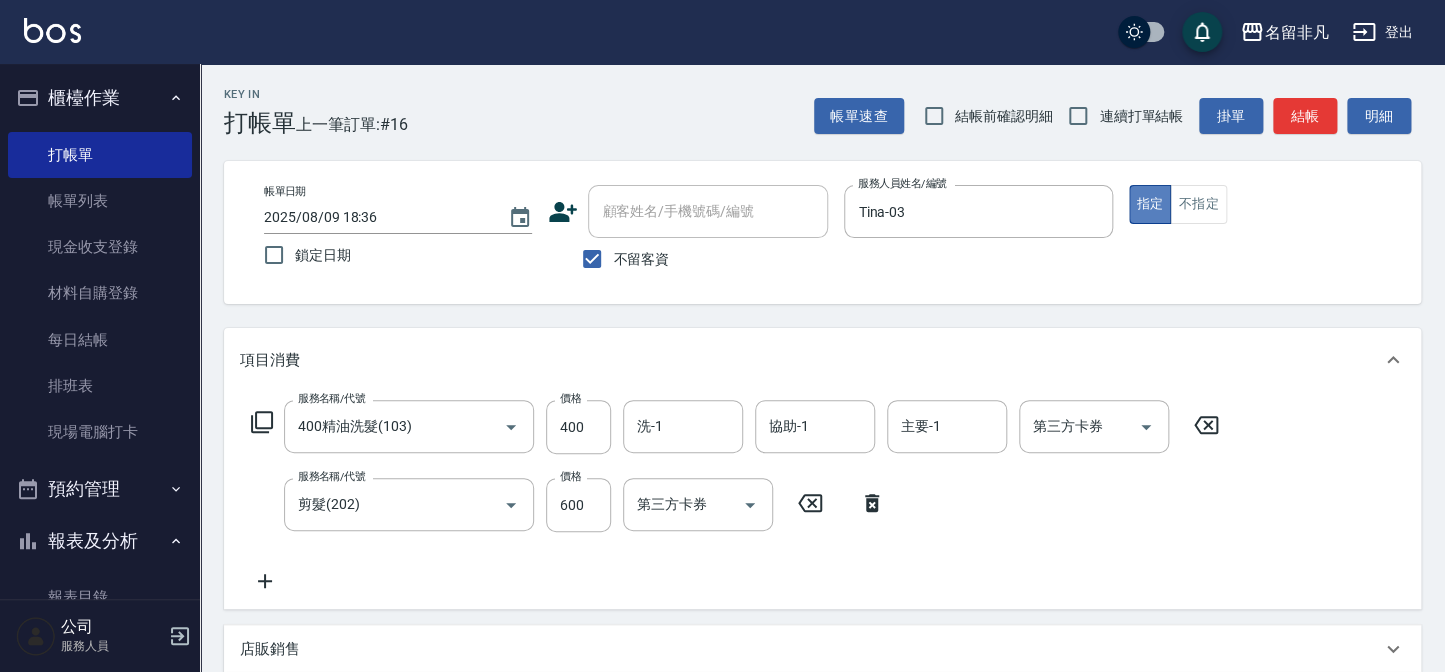 click on "指定" at bounding box center [1150, 204] 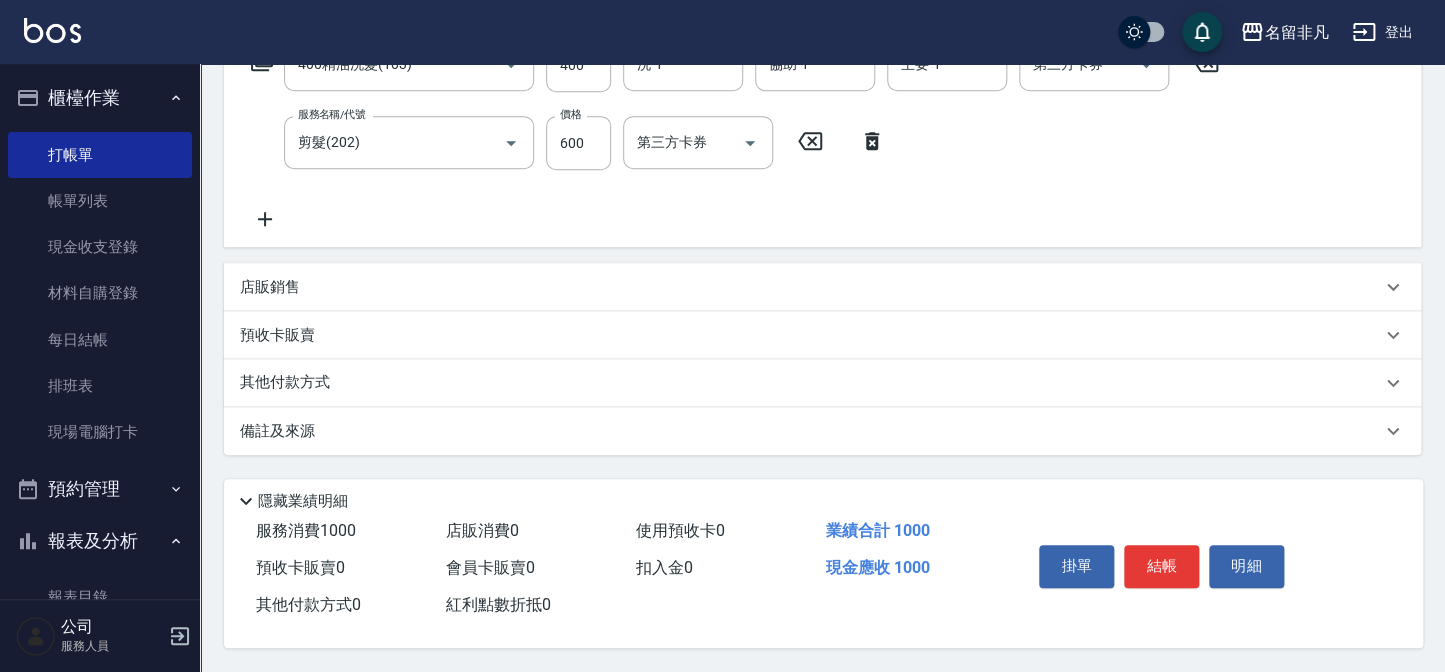 scroll, scrollTop: 367, scrollLeft: 0, axis: vertical 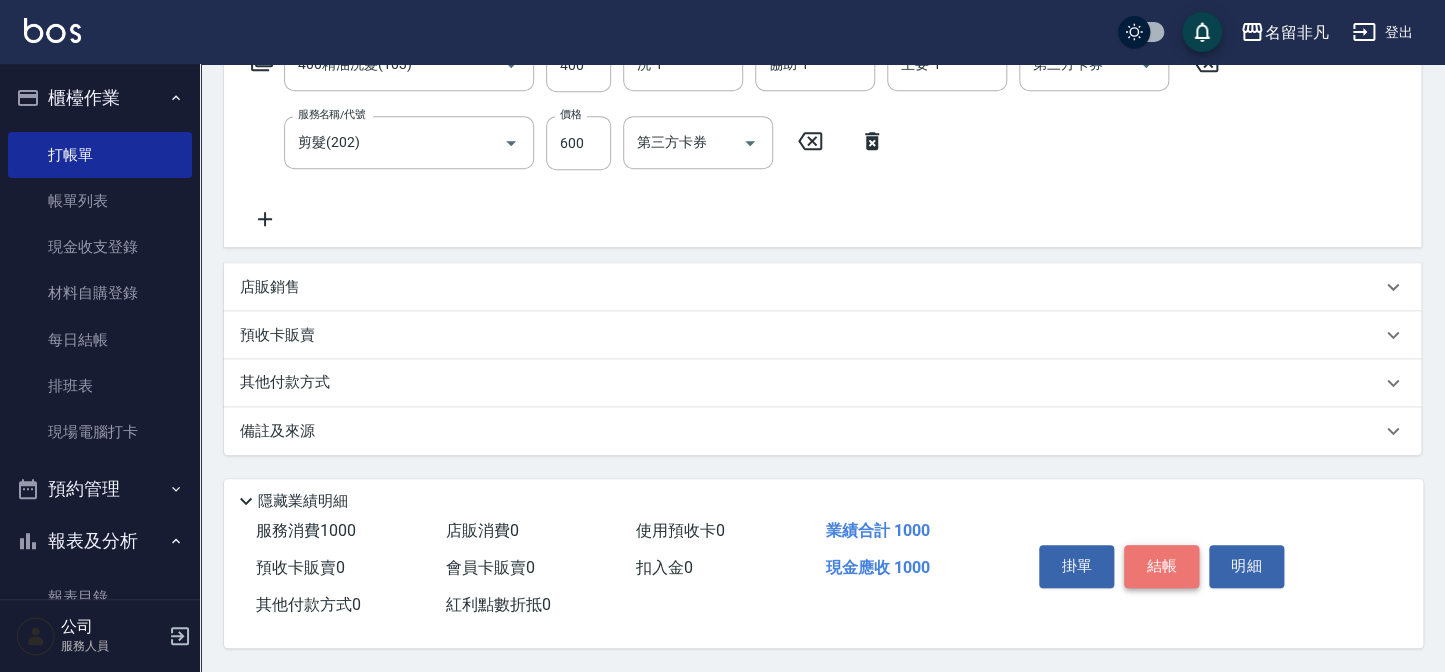 click on "結帳" at bounding box center (1161, 566) 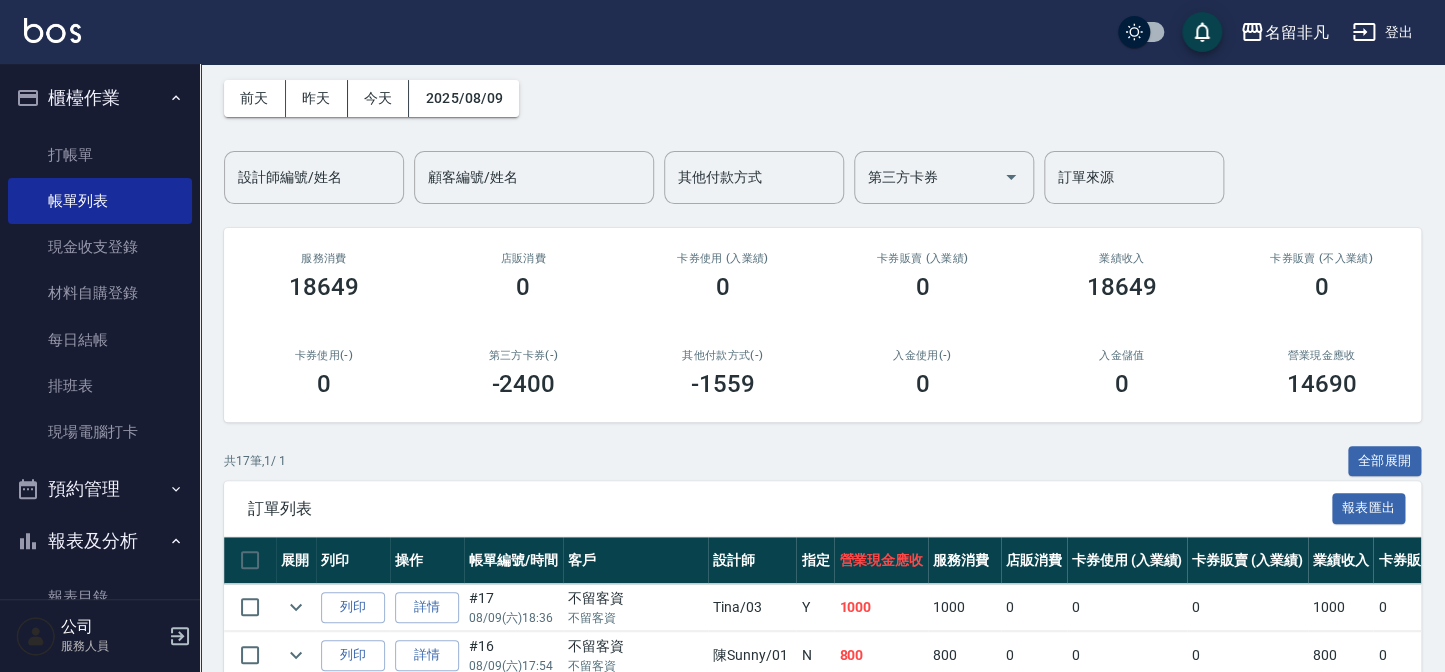 scroll, scrollTop: 272, scrollLeft: 0, axis: vertical 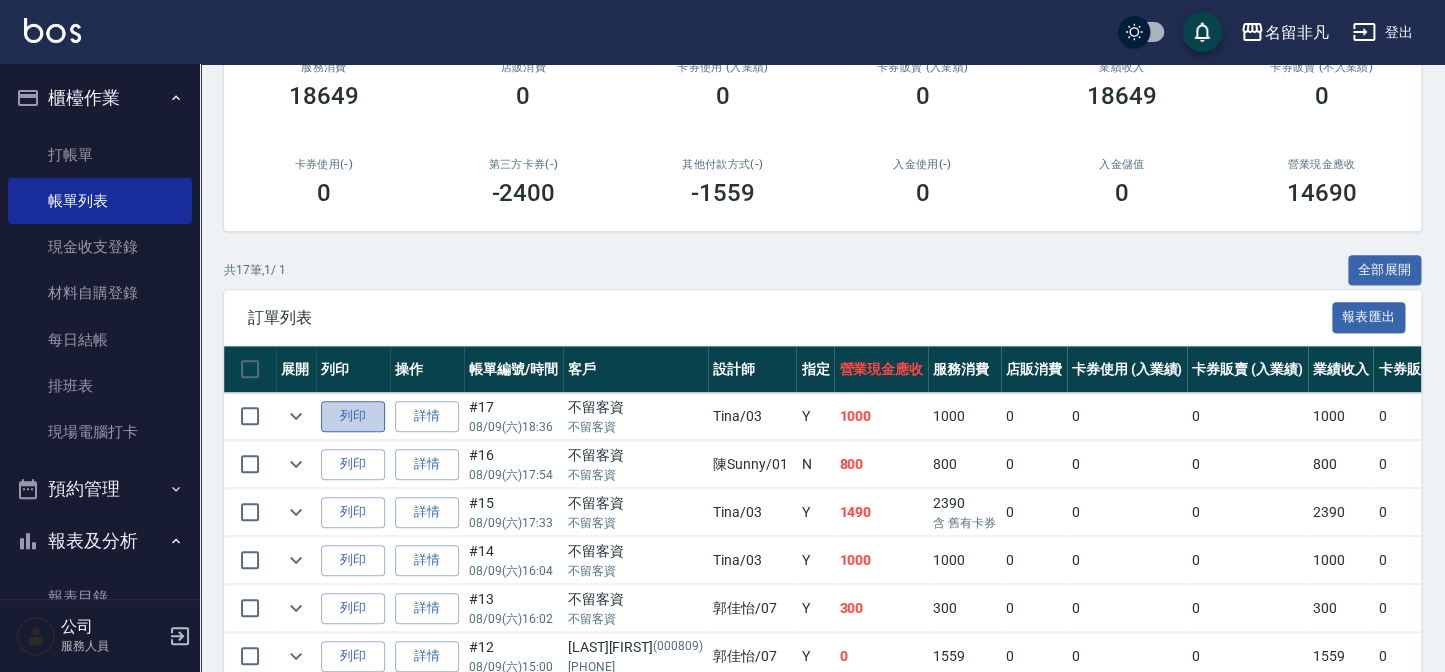 click on "列印" at bounding box center (353, 416) 